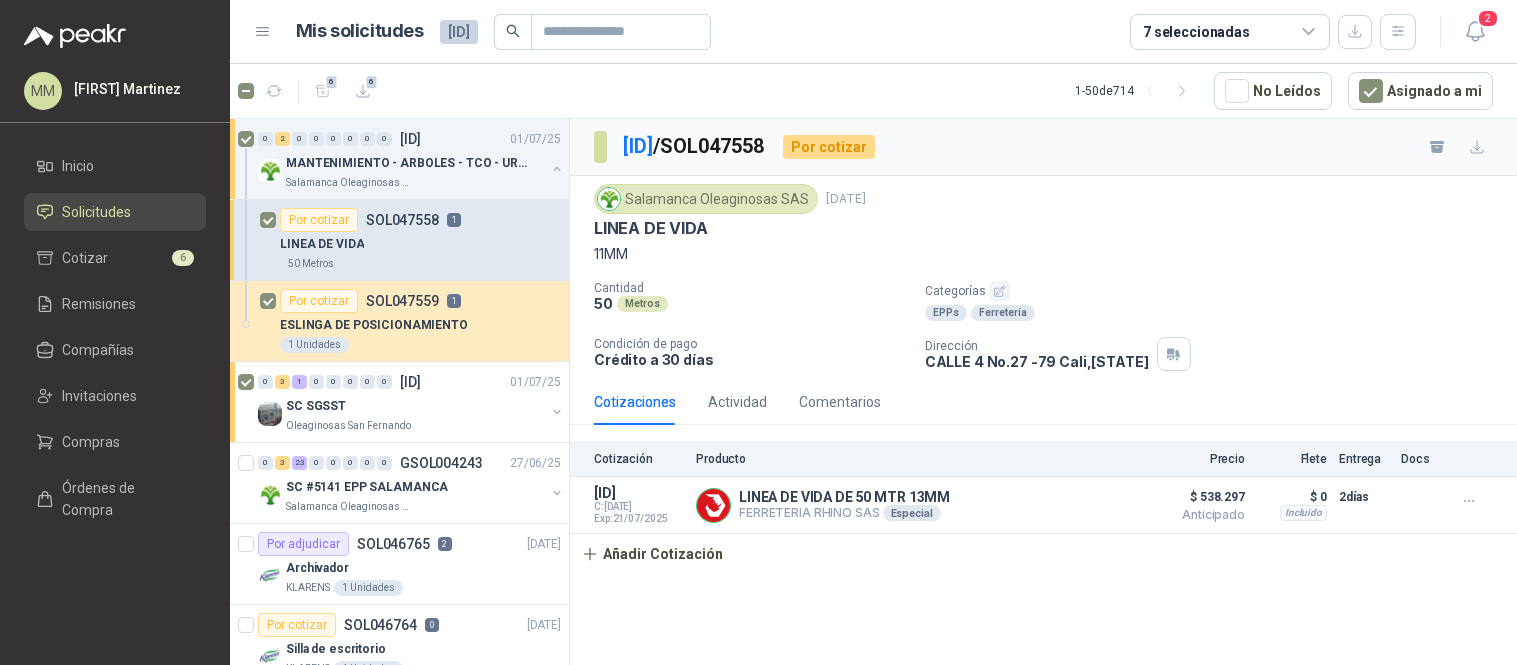 scroll, scrollTop: 0, scrollLeft: 0, axis: both 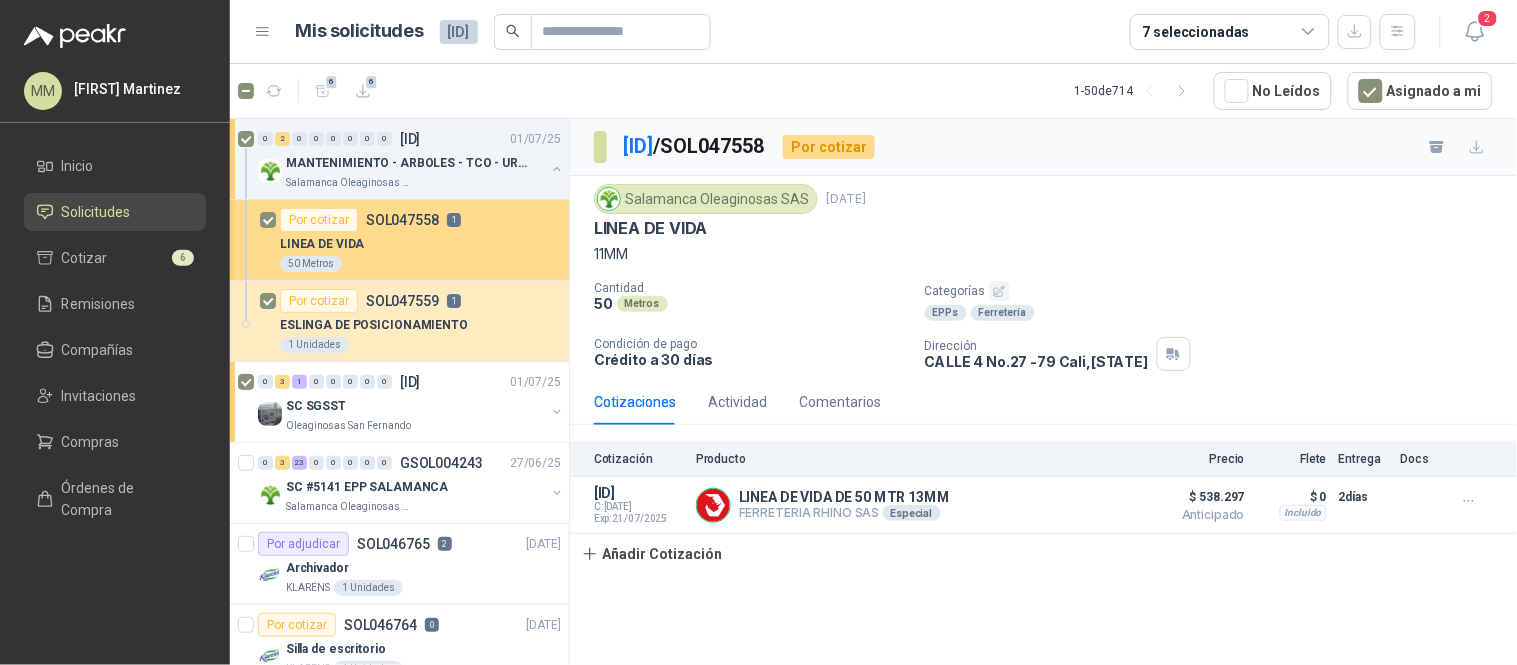 click on "LINEA DE VIDA" at bounding box center [420, 244] 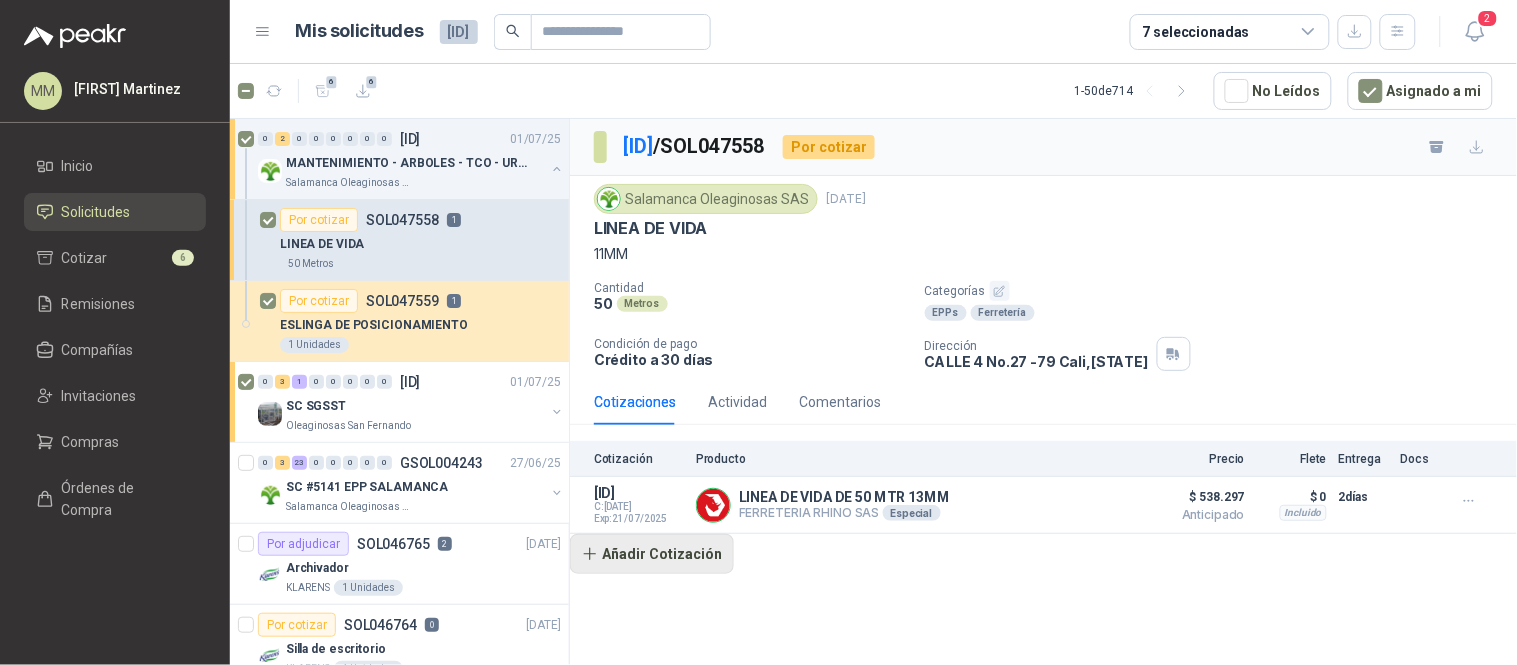 click on "Añadir Cotización" at bounding box center [652, 554] 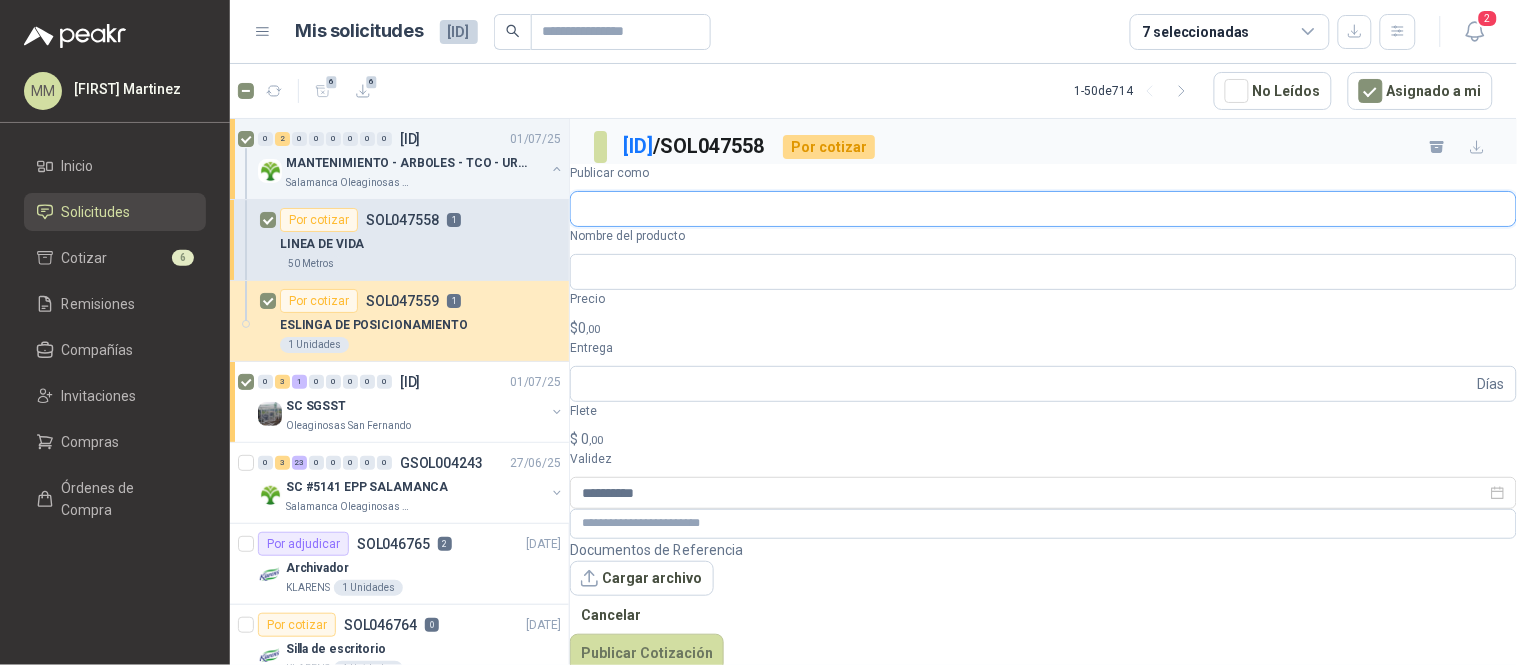 click on "Publicar como" at bounding box center [1043, 209] 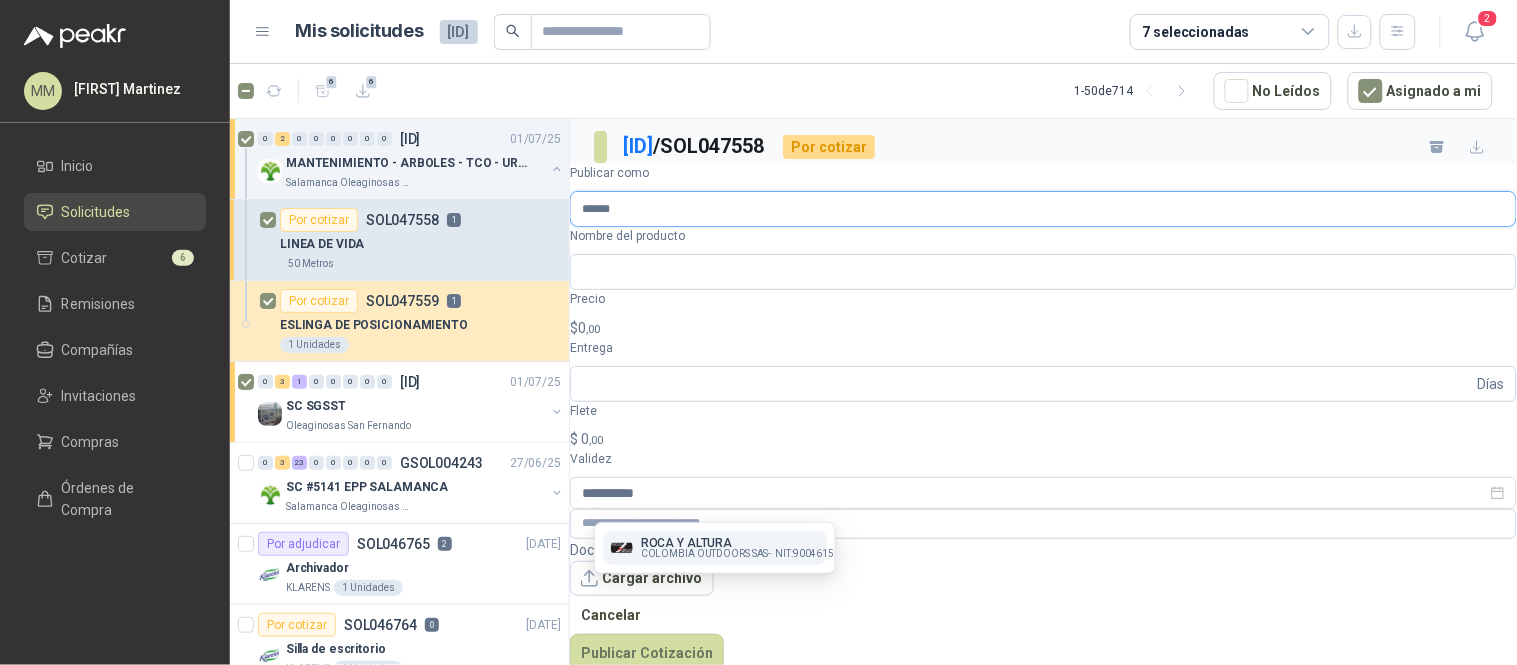 type on "******" 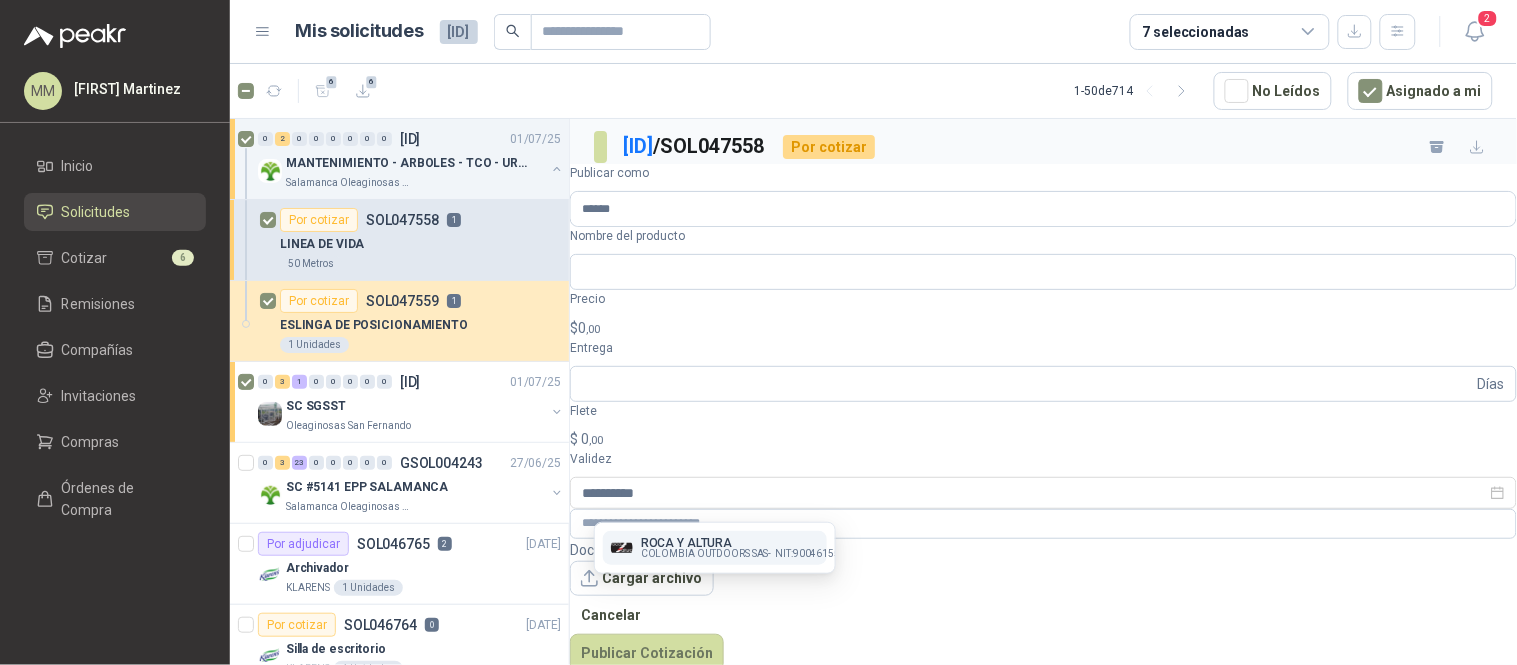 click on "ROCA Y ALTURA" at bounding box center (743, 543) 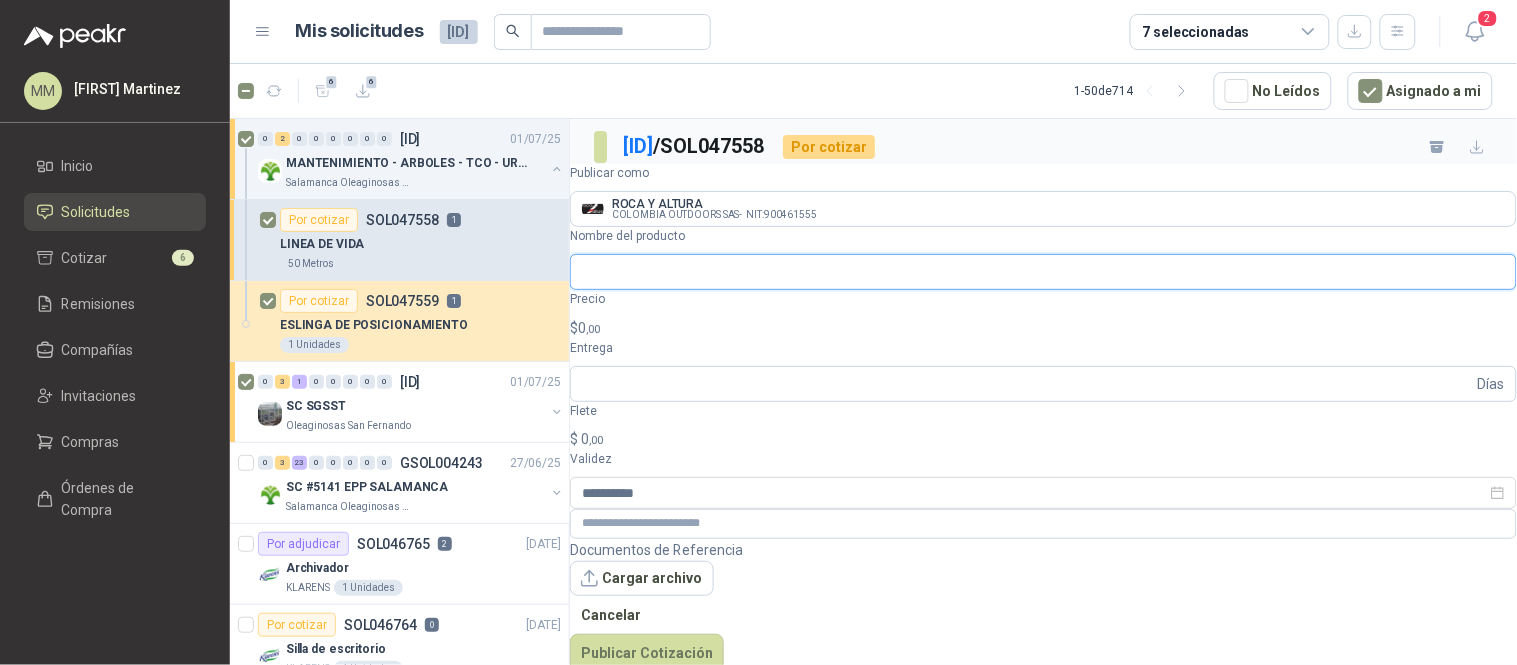 click on "Nombre del producto" at bounding box center [1043, 272] 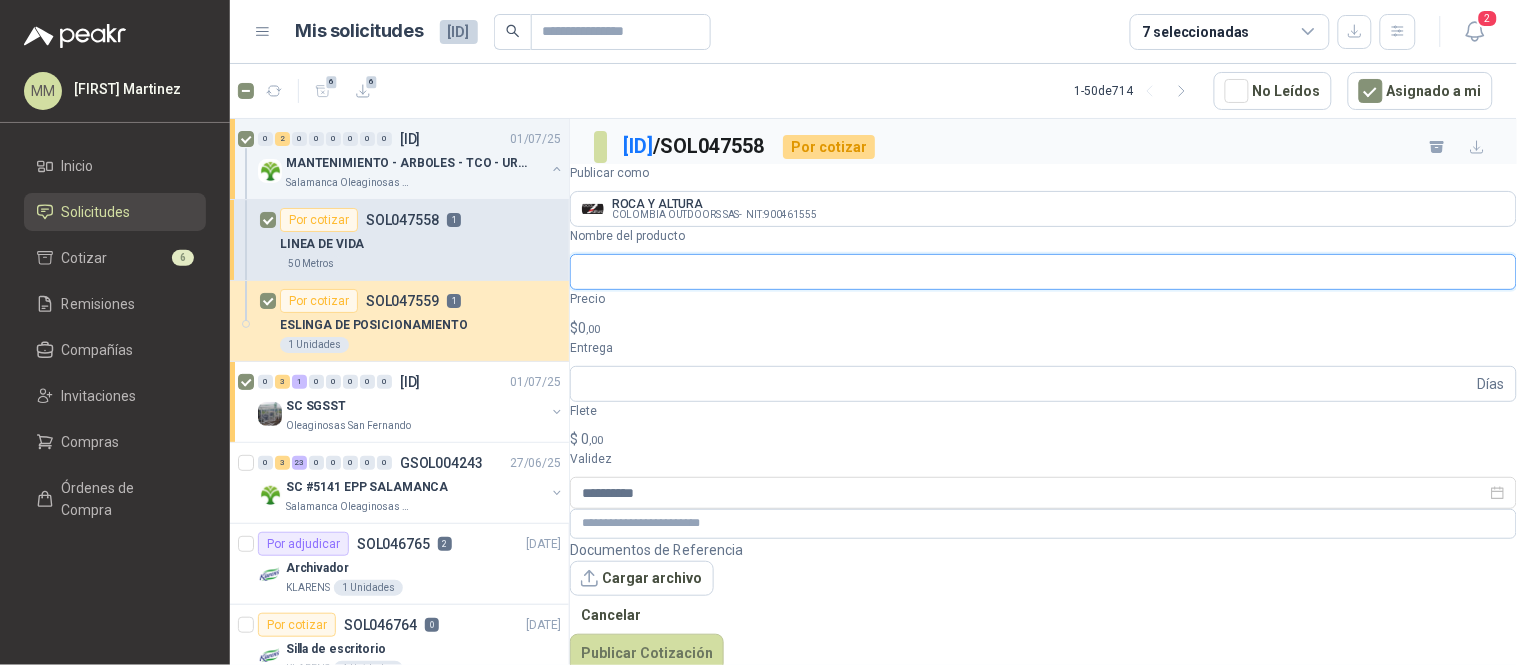 paste on "**********" 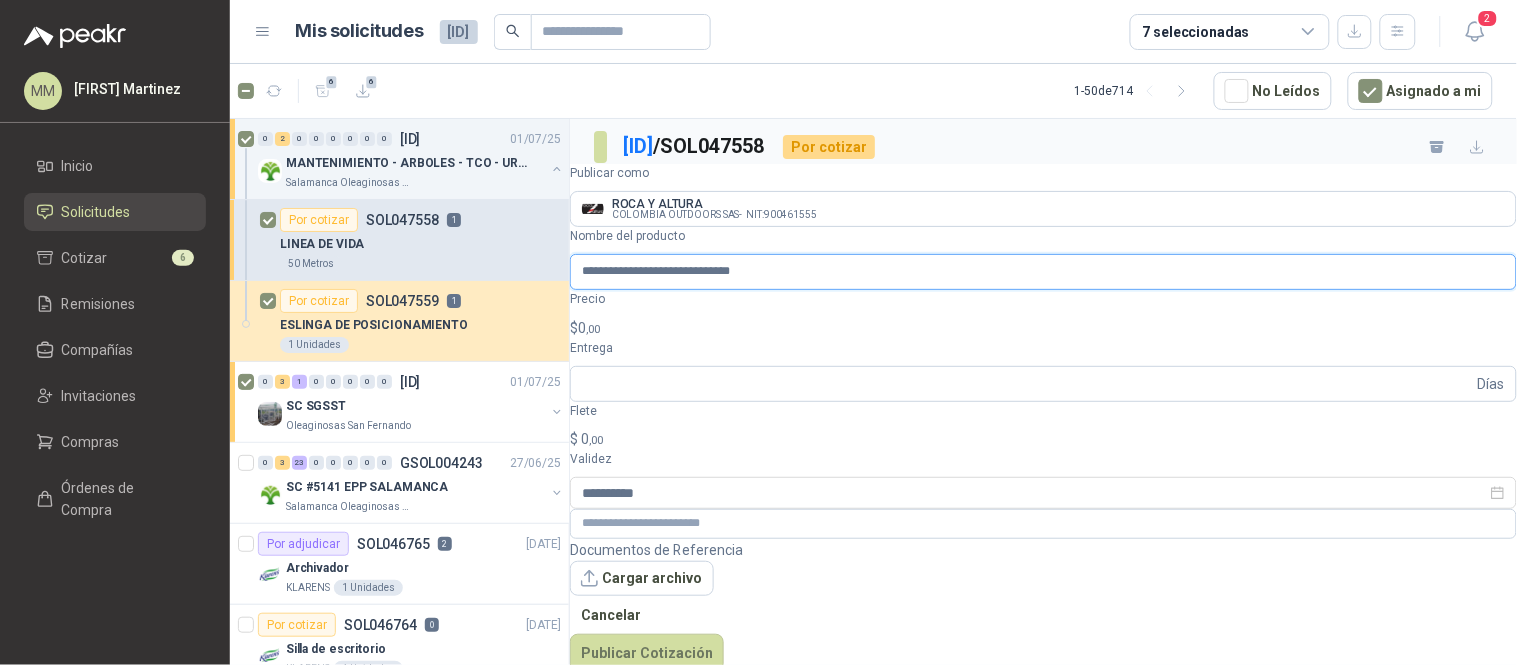 type on "**********" 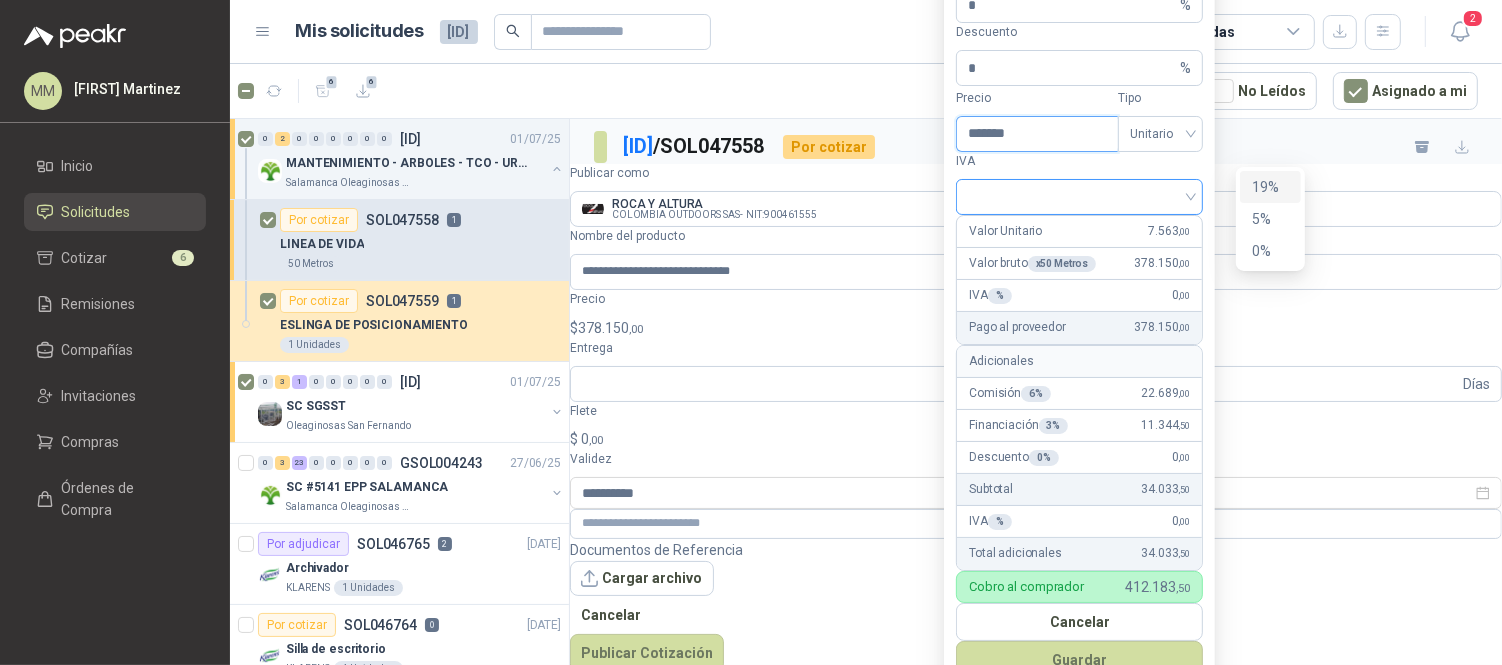 click at bounding box center [1079, 197] 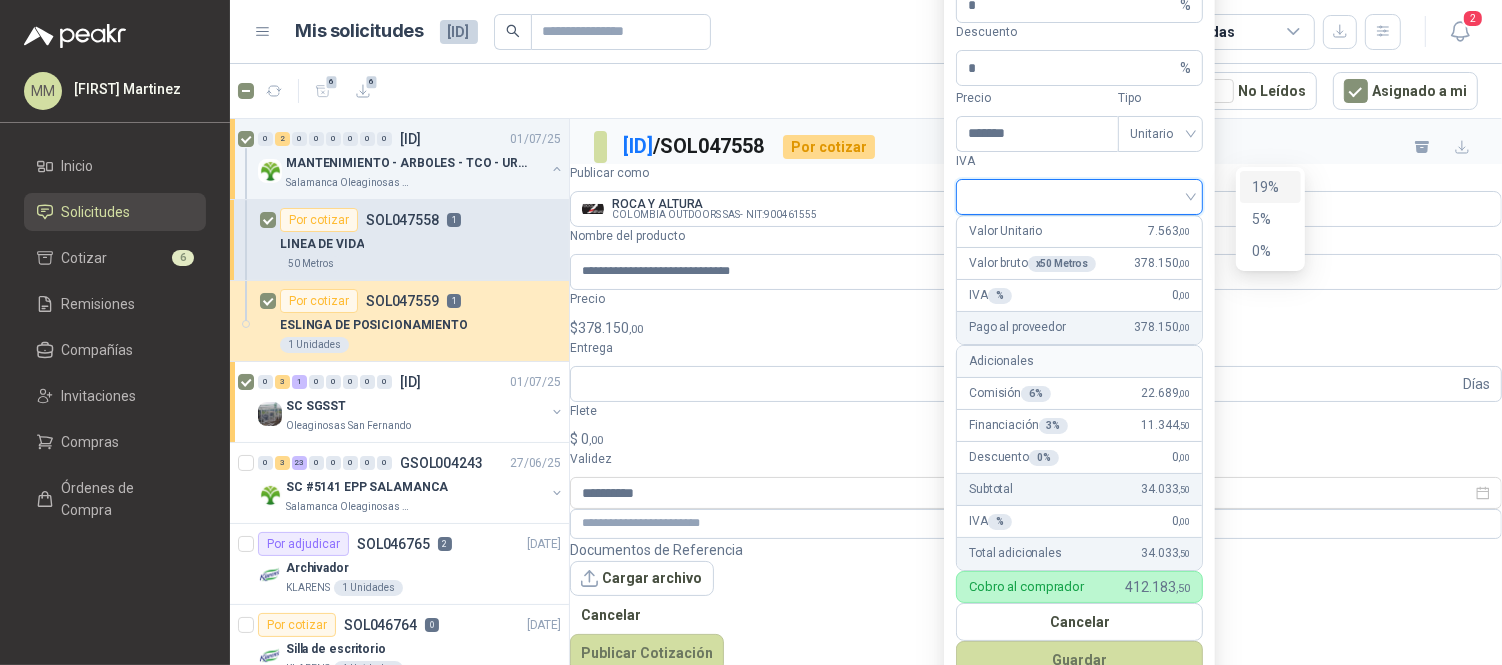 click on "19%" at bounding box center (1270, 187) 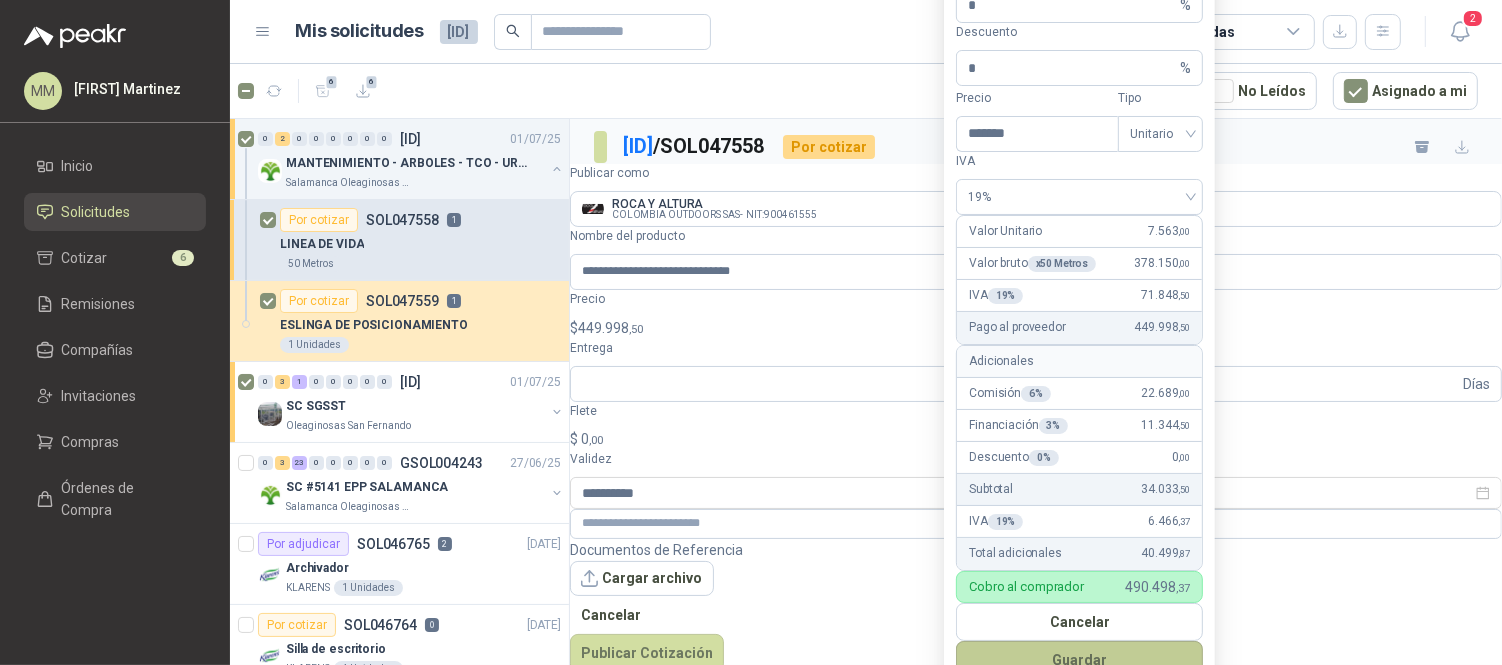 click on "Guardar" at bounding box center (1079, 660) 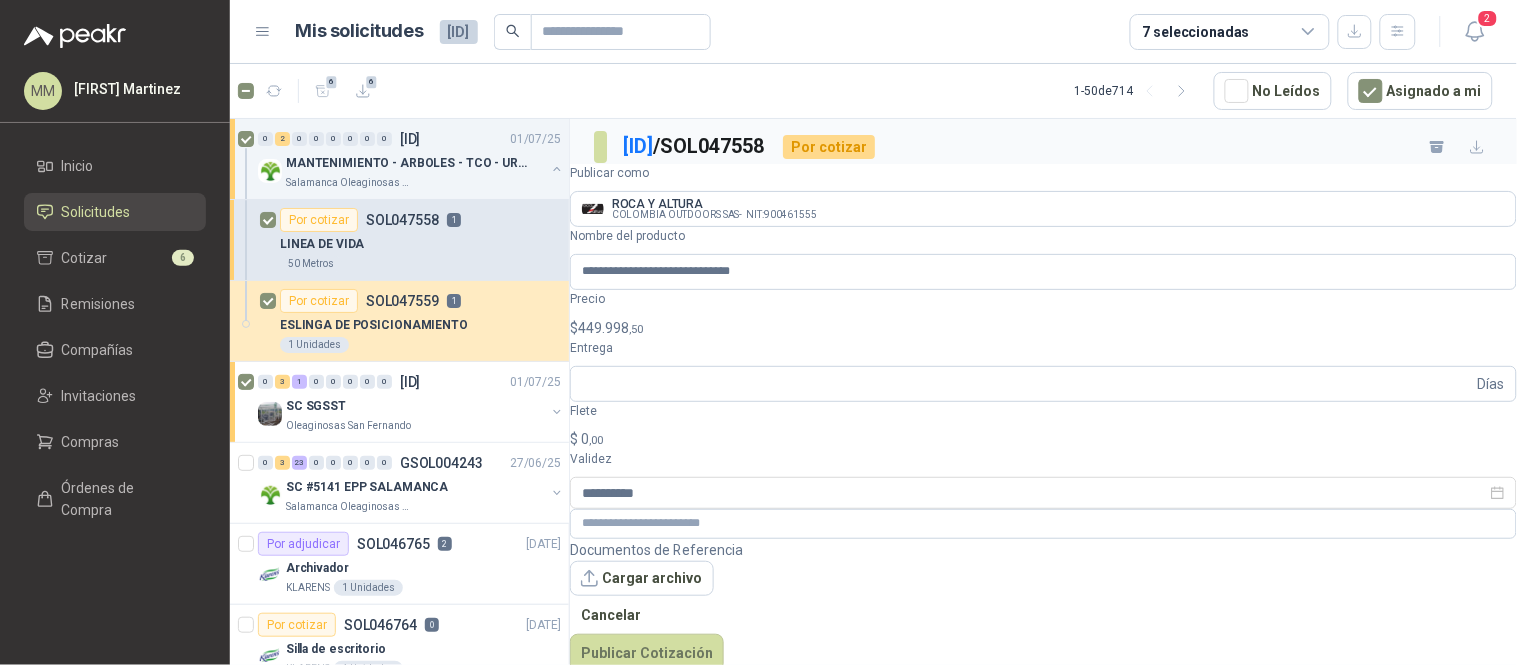 click on ",50" at bounding box center [636, 329] 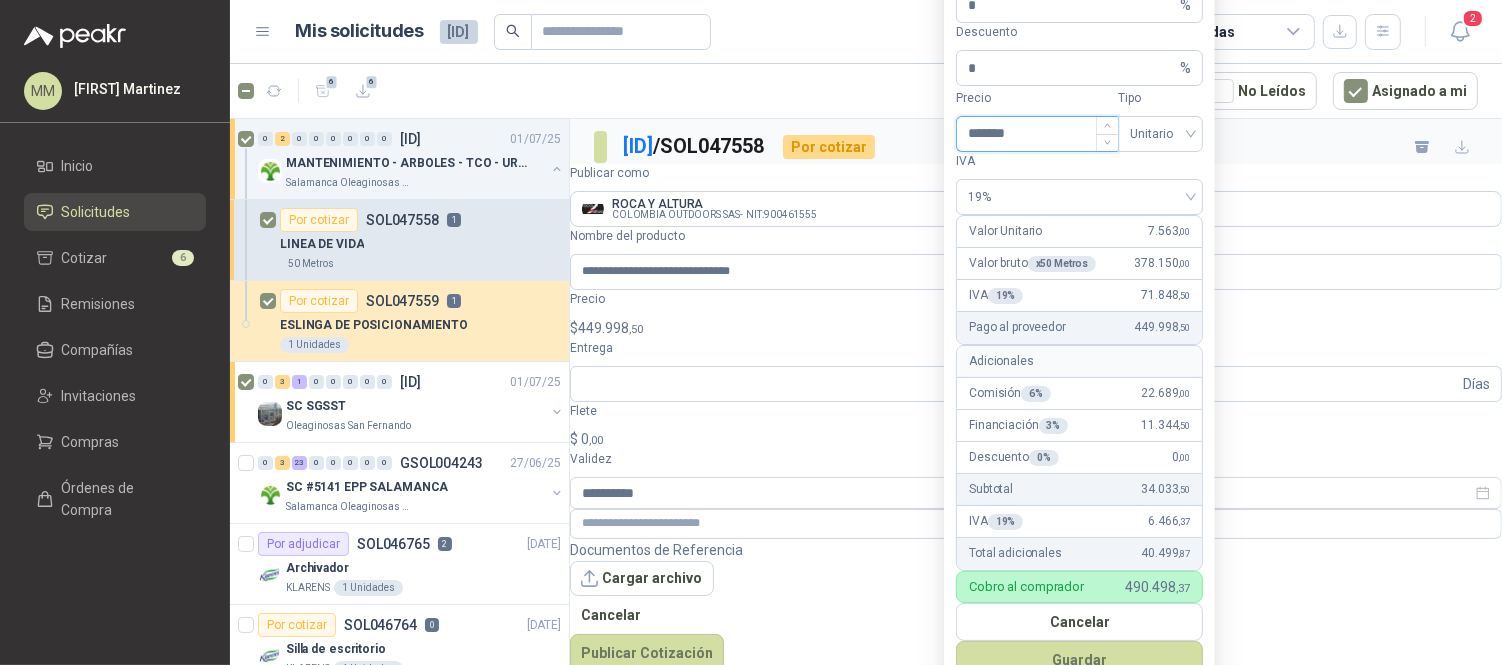 click on "*******" at bounding box center (1037, 134) 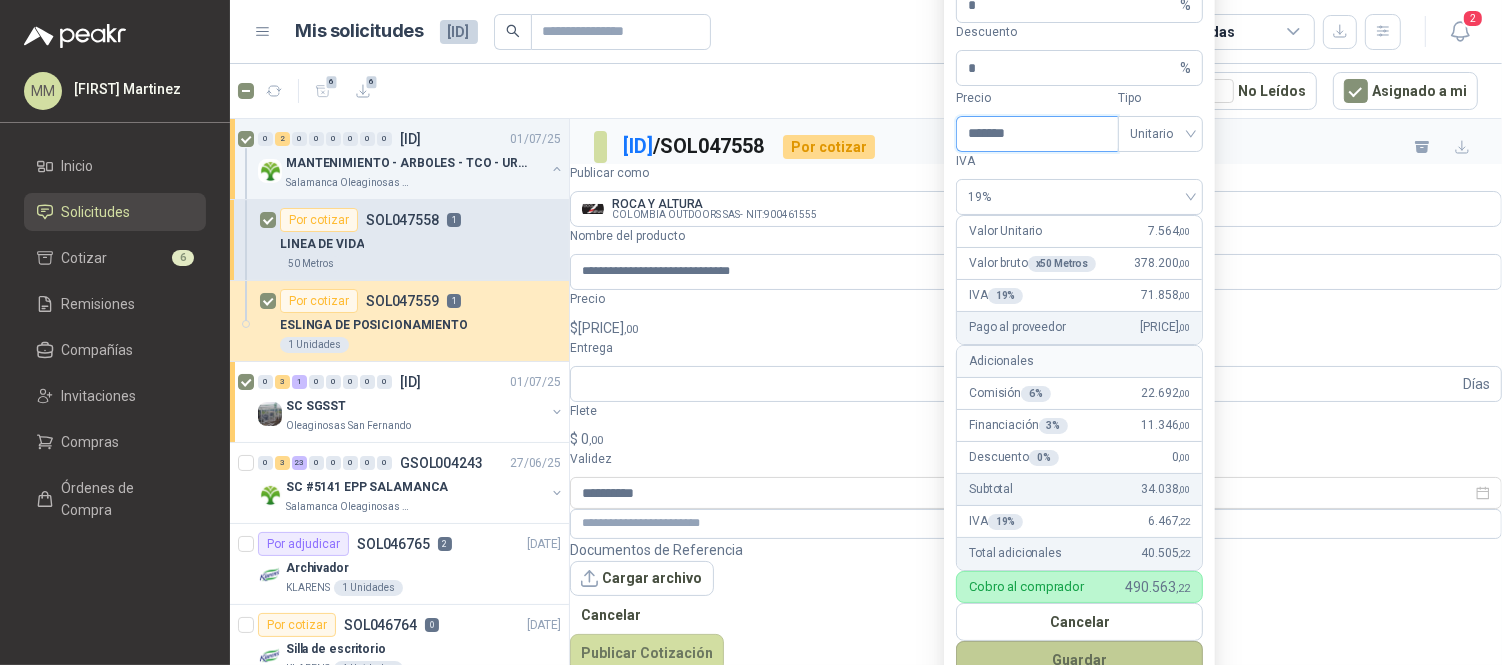 type on "*******" 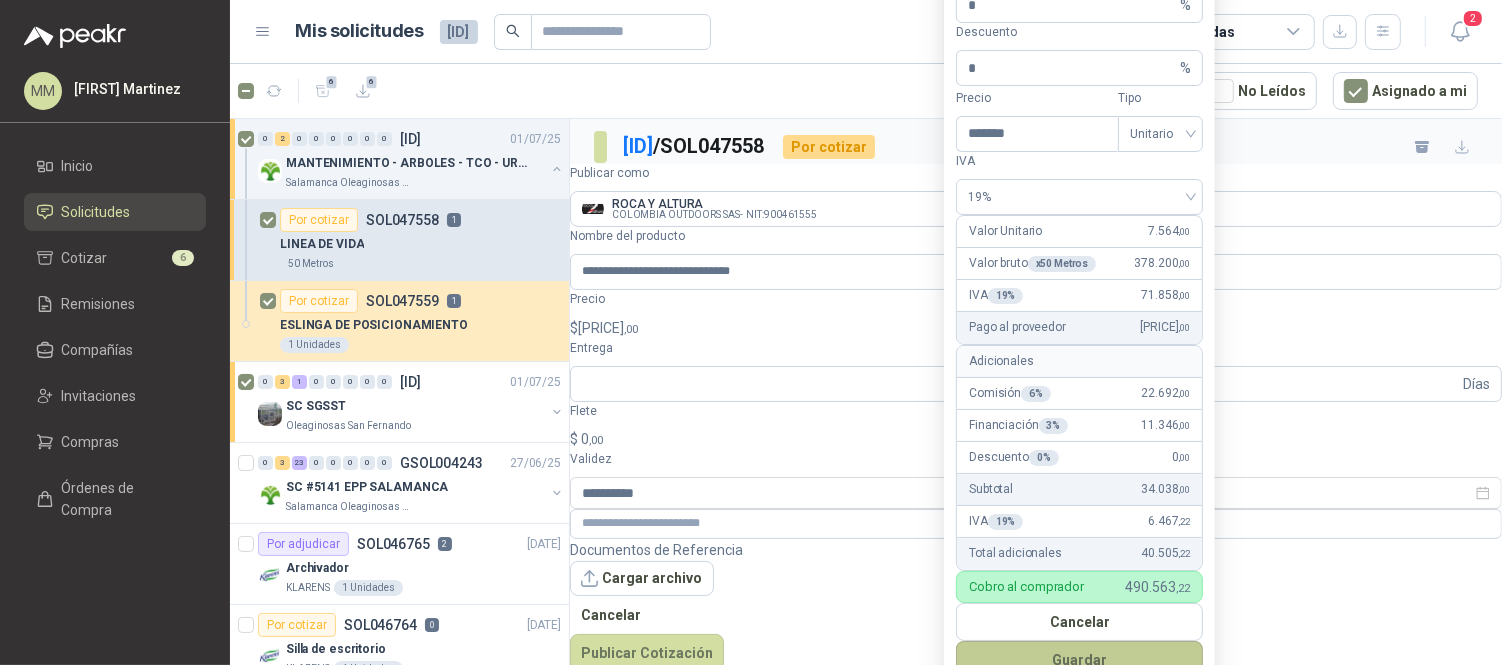 click on "Guardar" at bounding box center [1079, 660] 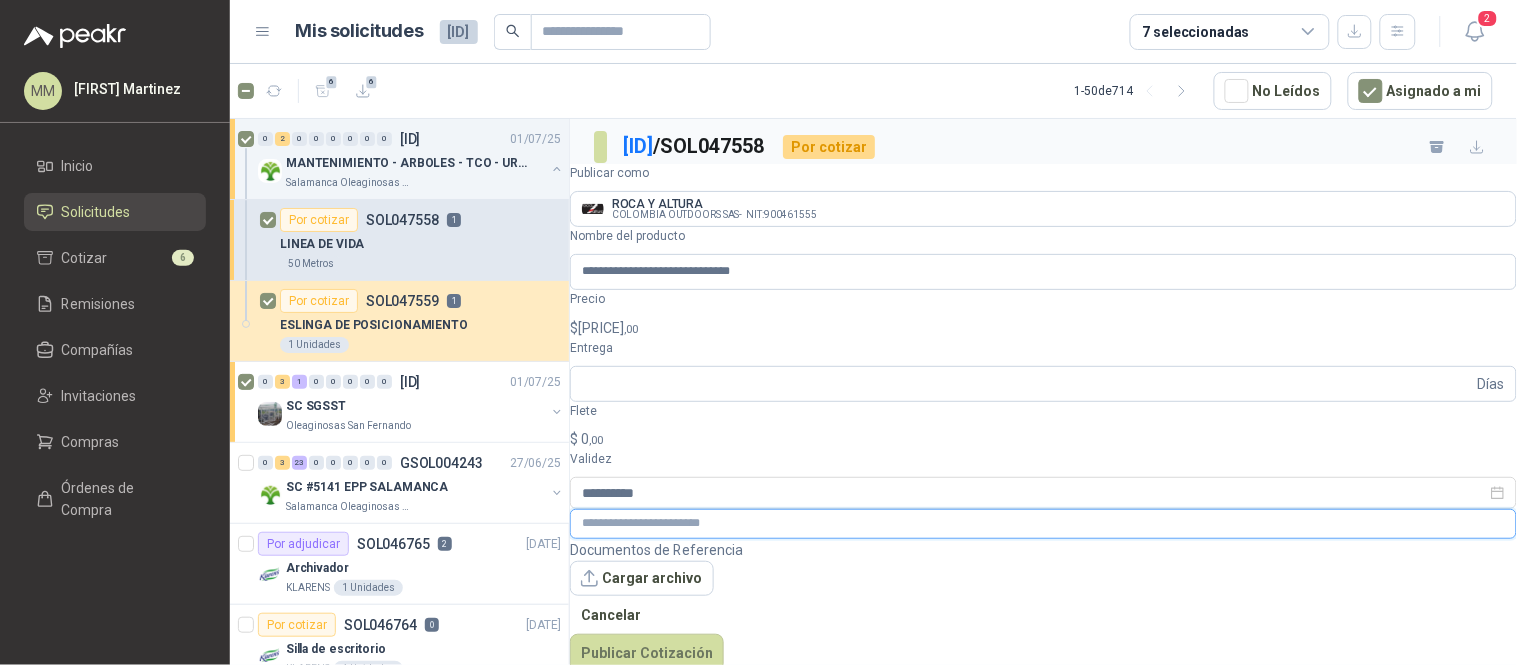 paste on "**********" 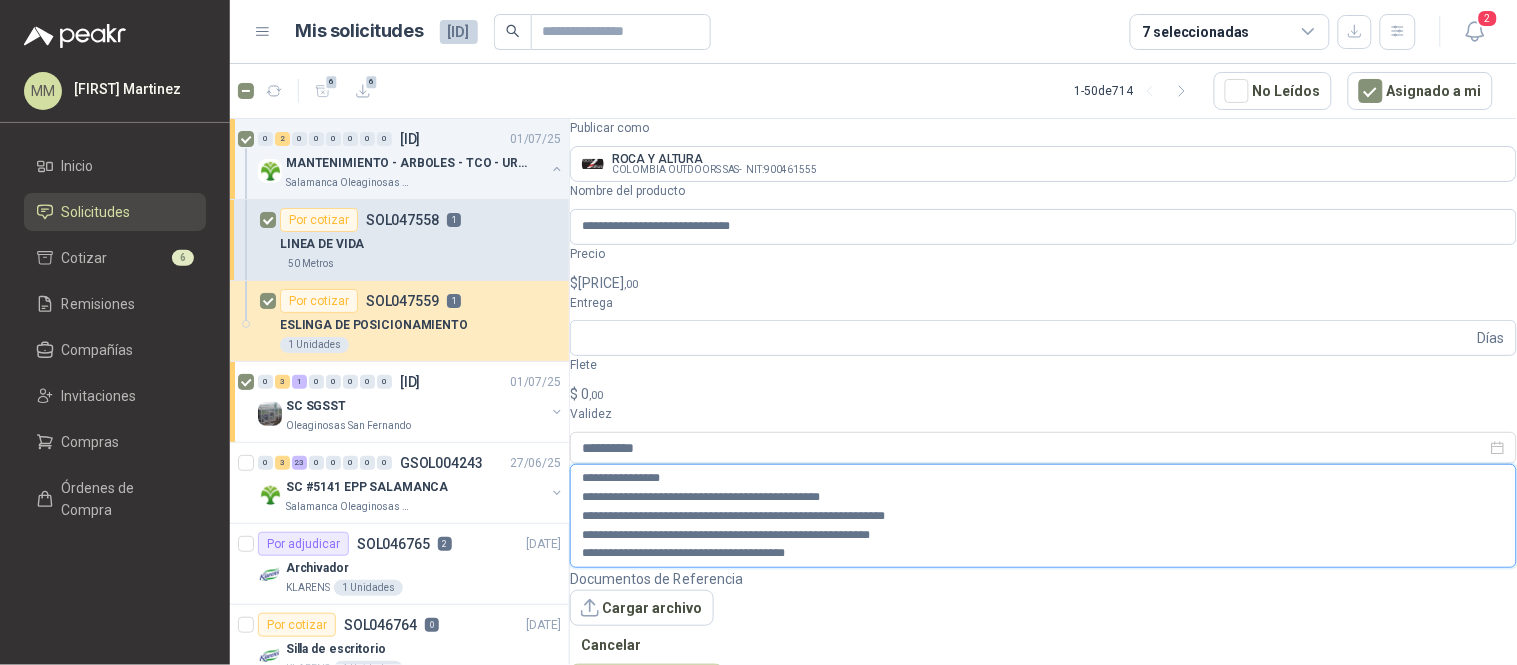 click on "**********" at bounding box center [1043, 516] 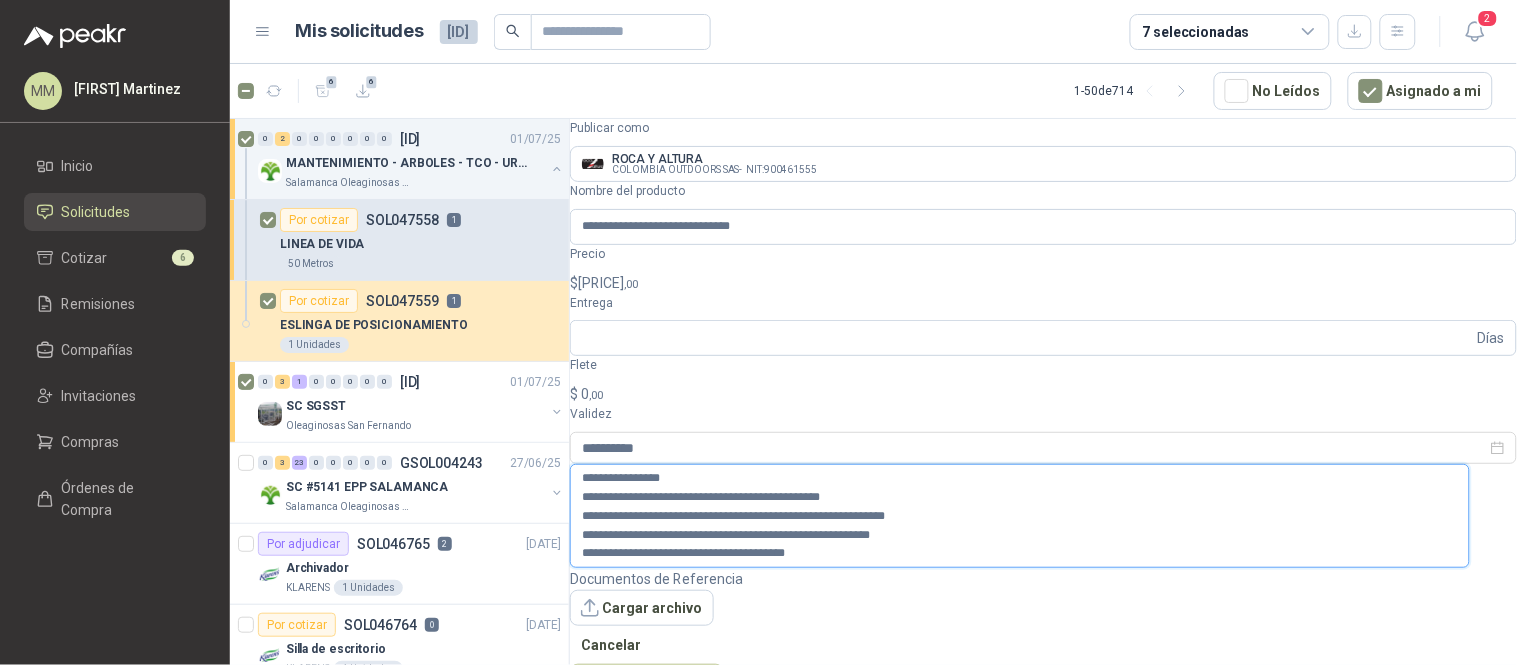 type on "**********" 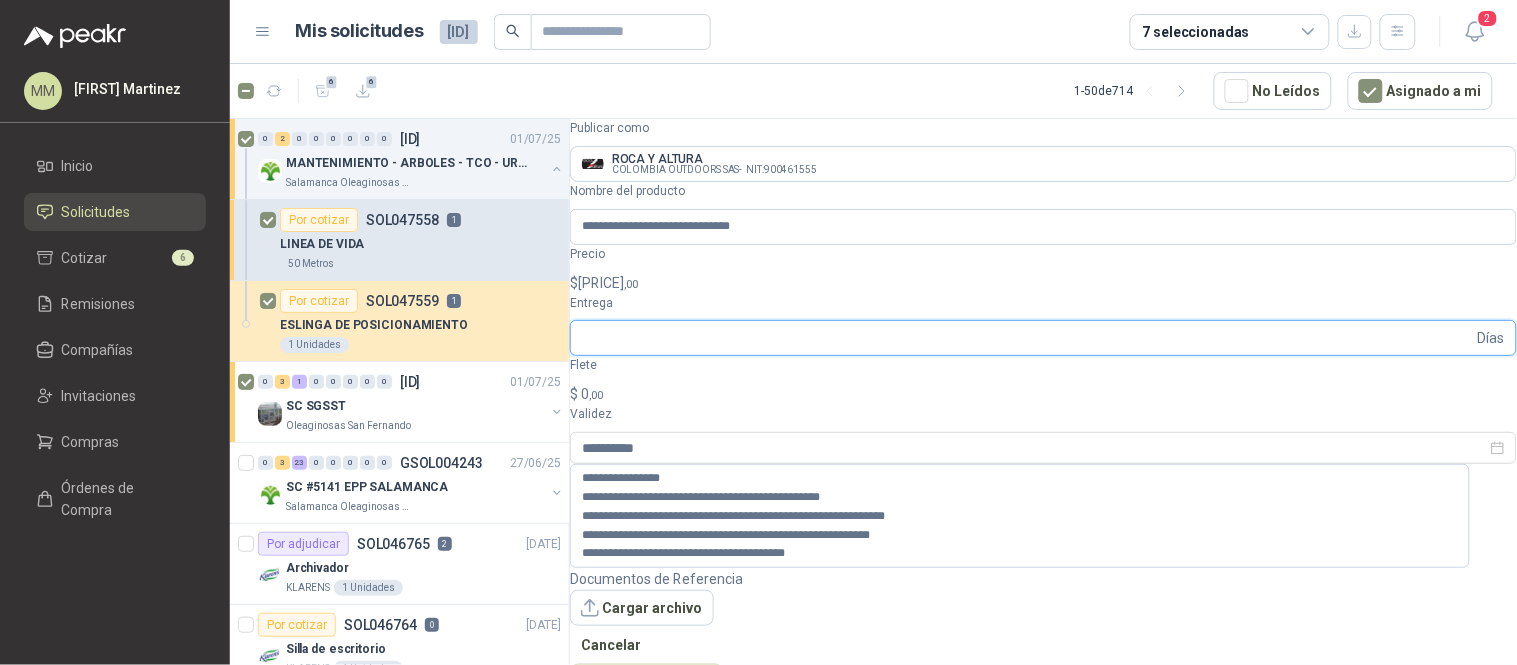 click on "Entrega" at bounding box center (1028, 338) 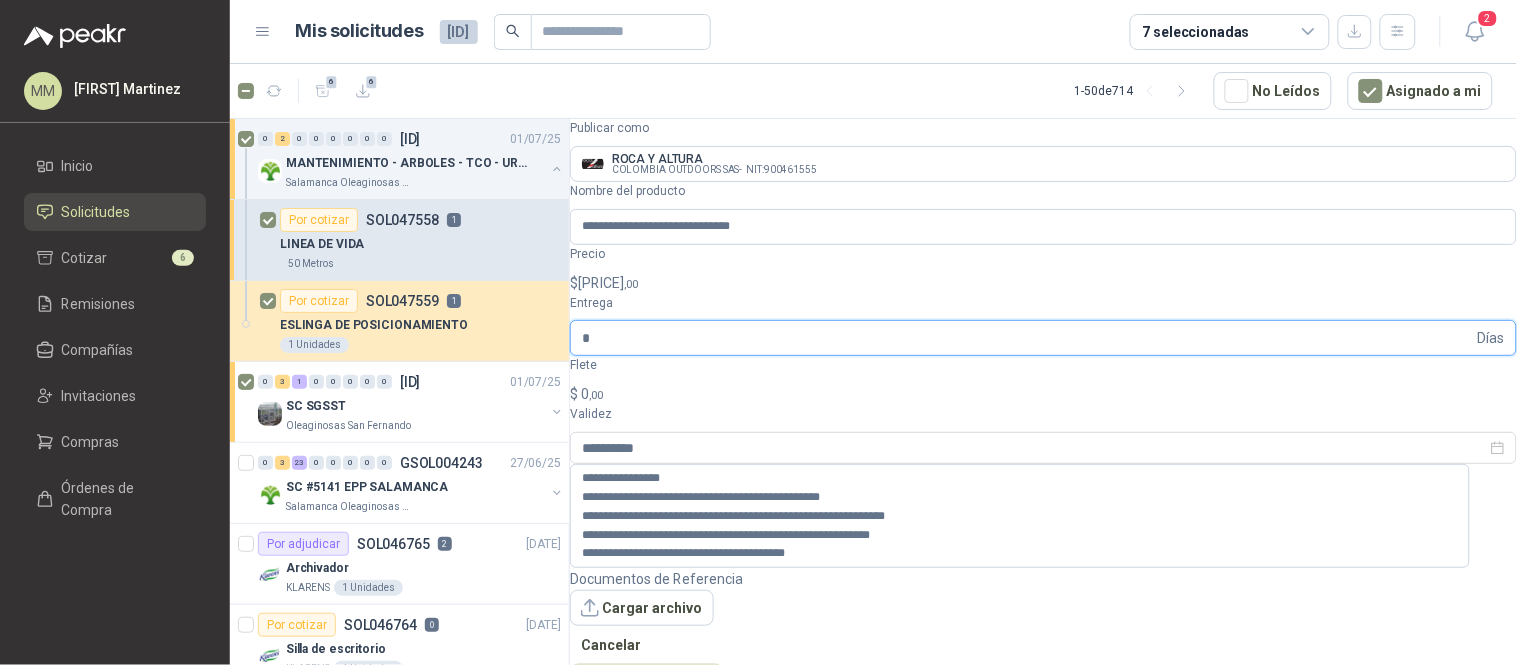 type on "*" 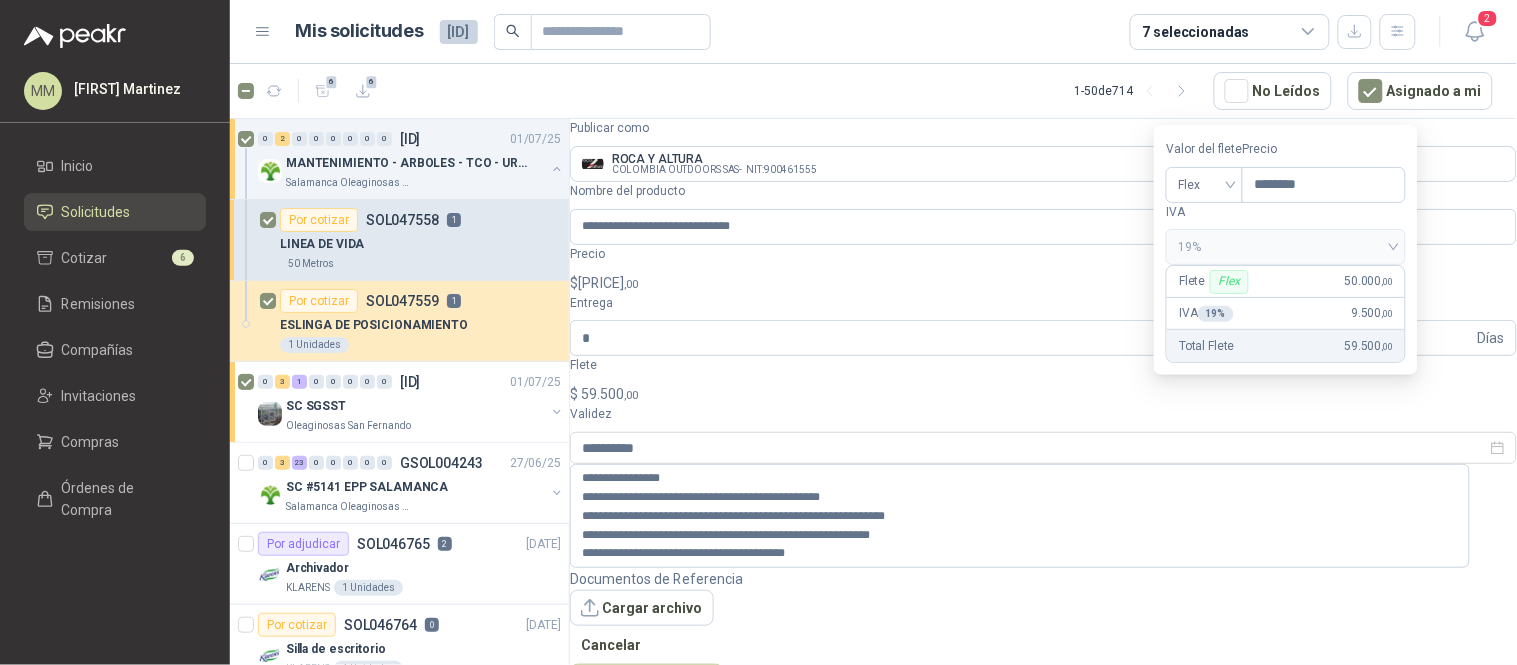 type on "********" 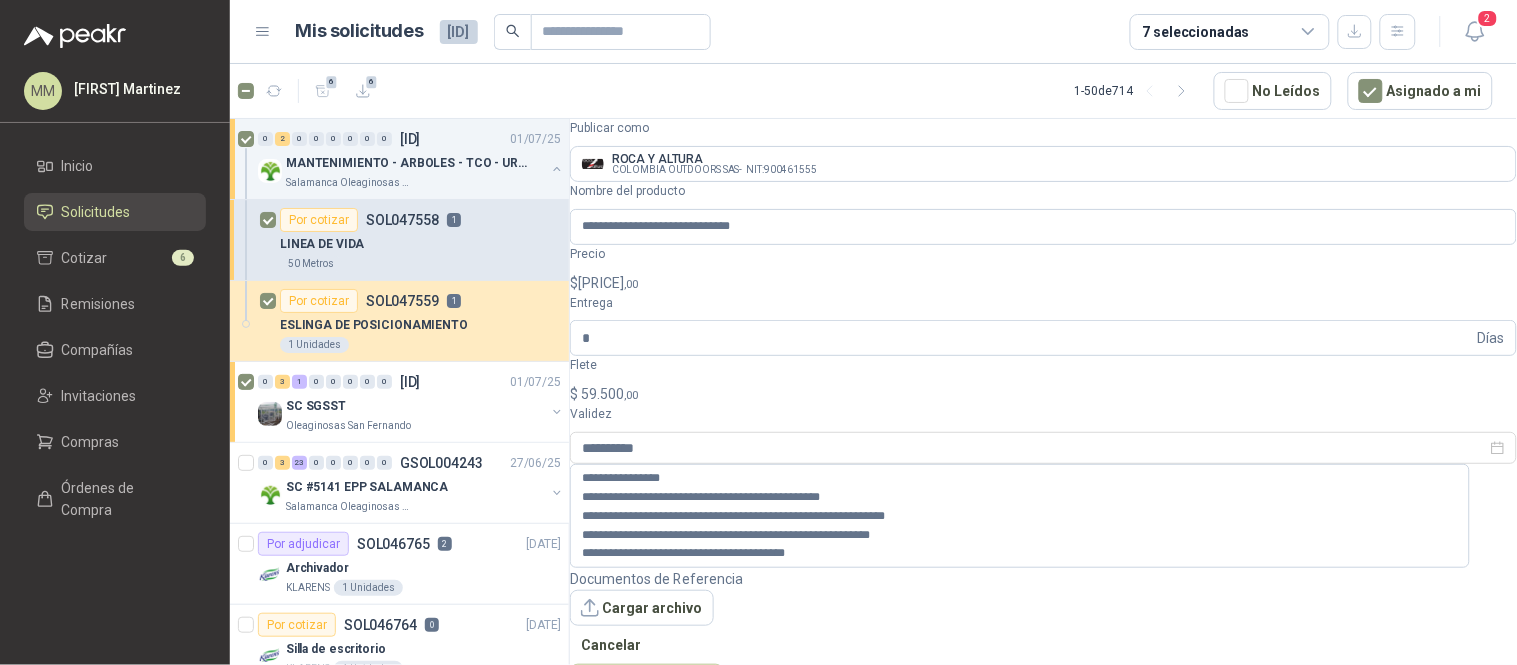 click on "Documentos de Referencia Cargar archivo Cancelar Publicar Cotización" at bounding box center [1043, 635] 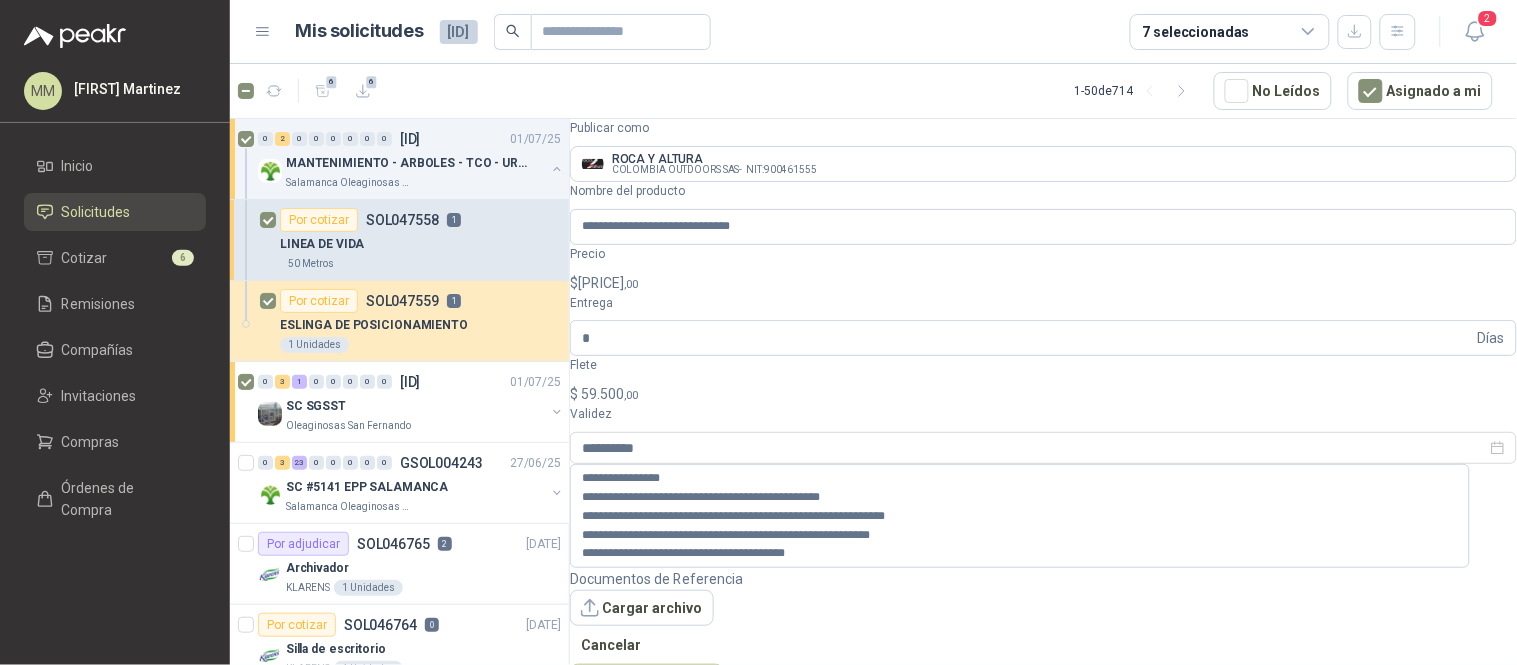 click on "**********" at bounding box center [1043, 410] 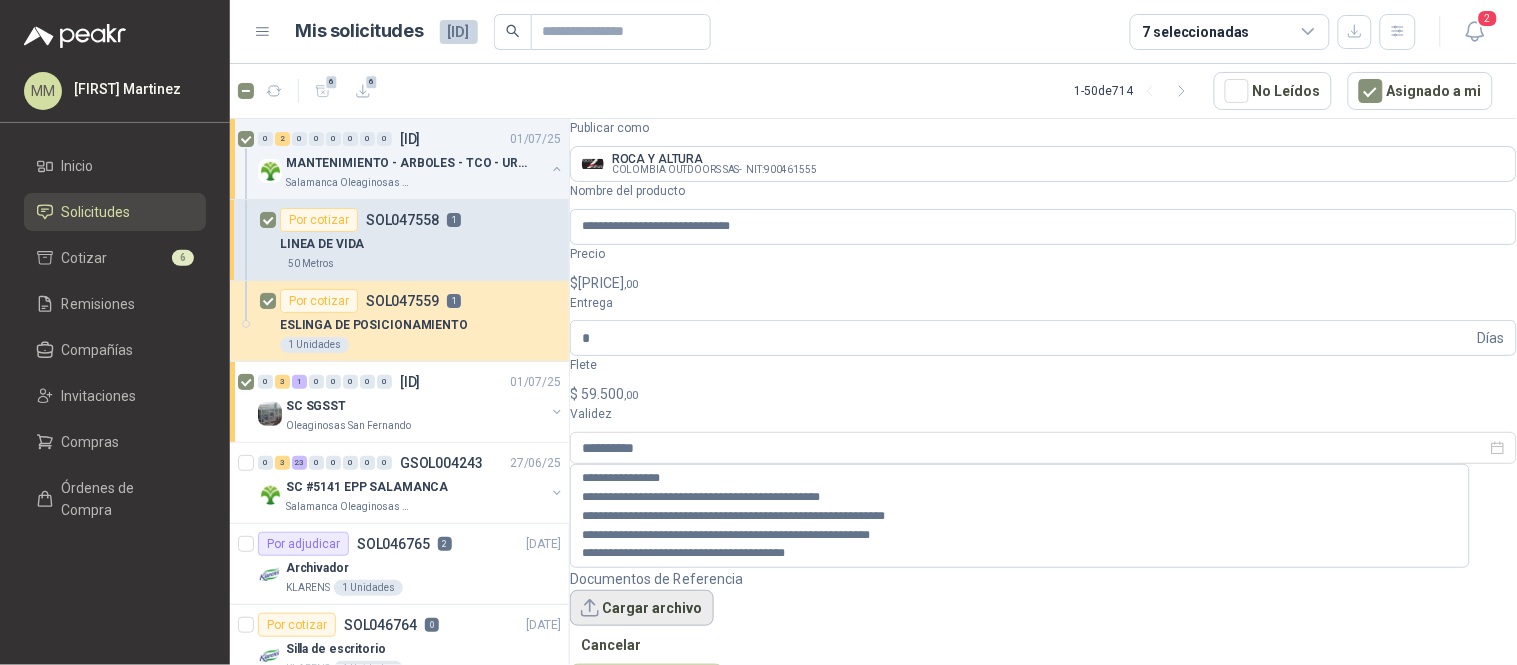 click on "Cargar archivo" at bounding box center (642, 608) 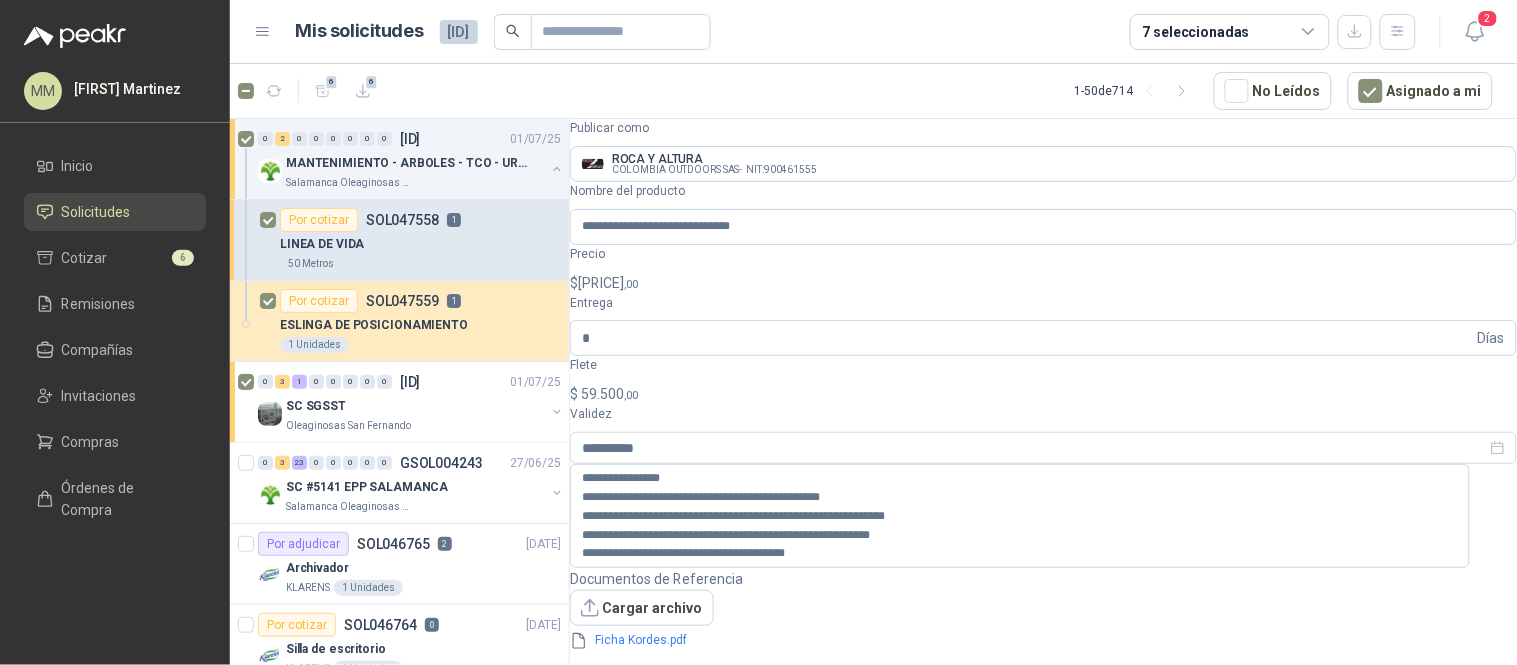 click on "Publicar Cotización" at bounding box center [647, 709] 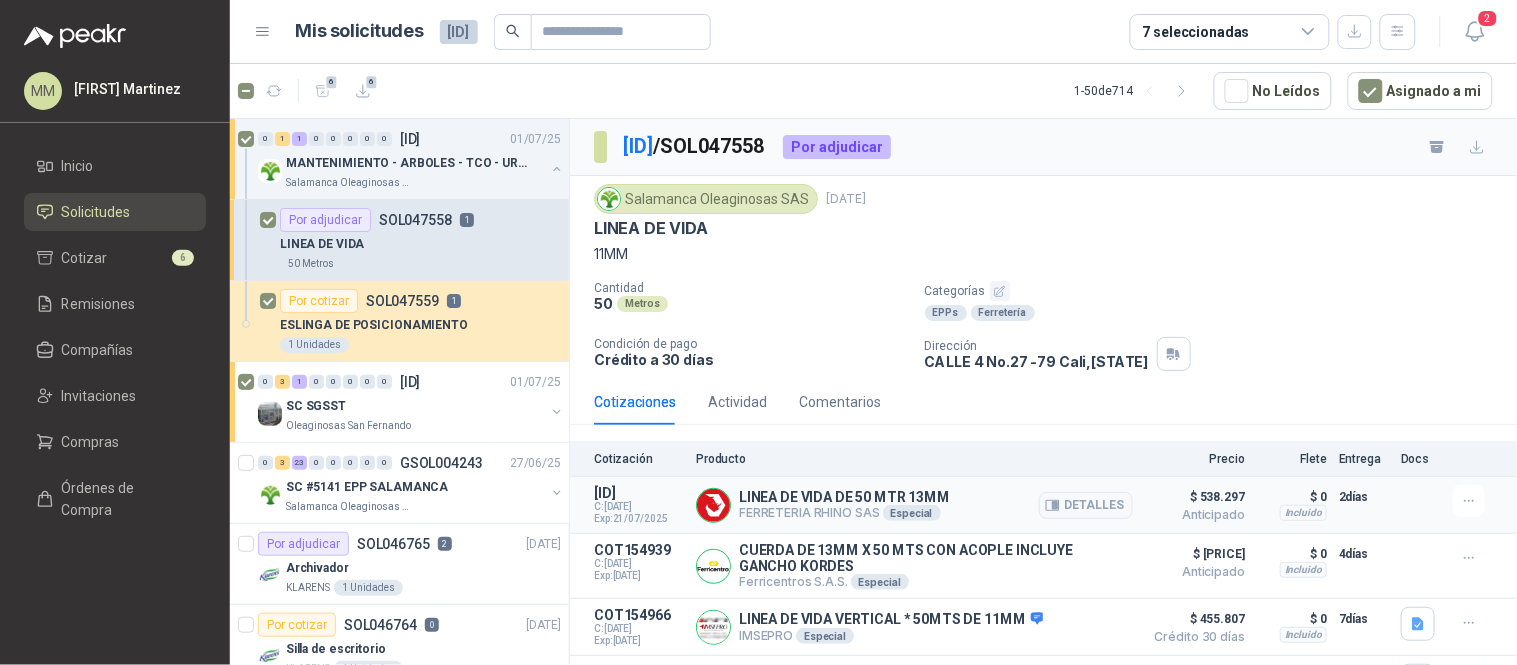 scroll, scrollTop: 200, scrollLeft: 0, axis: vertical 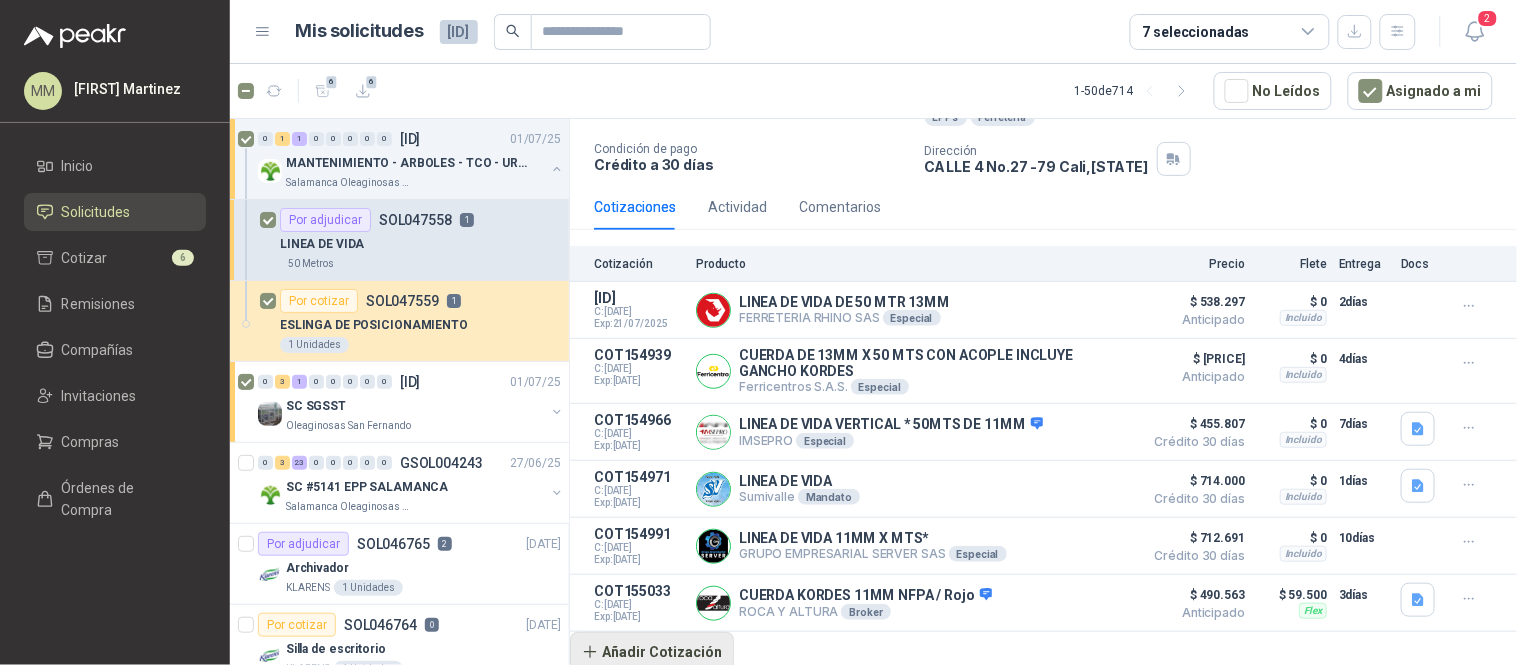 click on "Añadir Cotización" at bounding box center (652, 652) 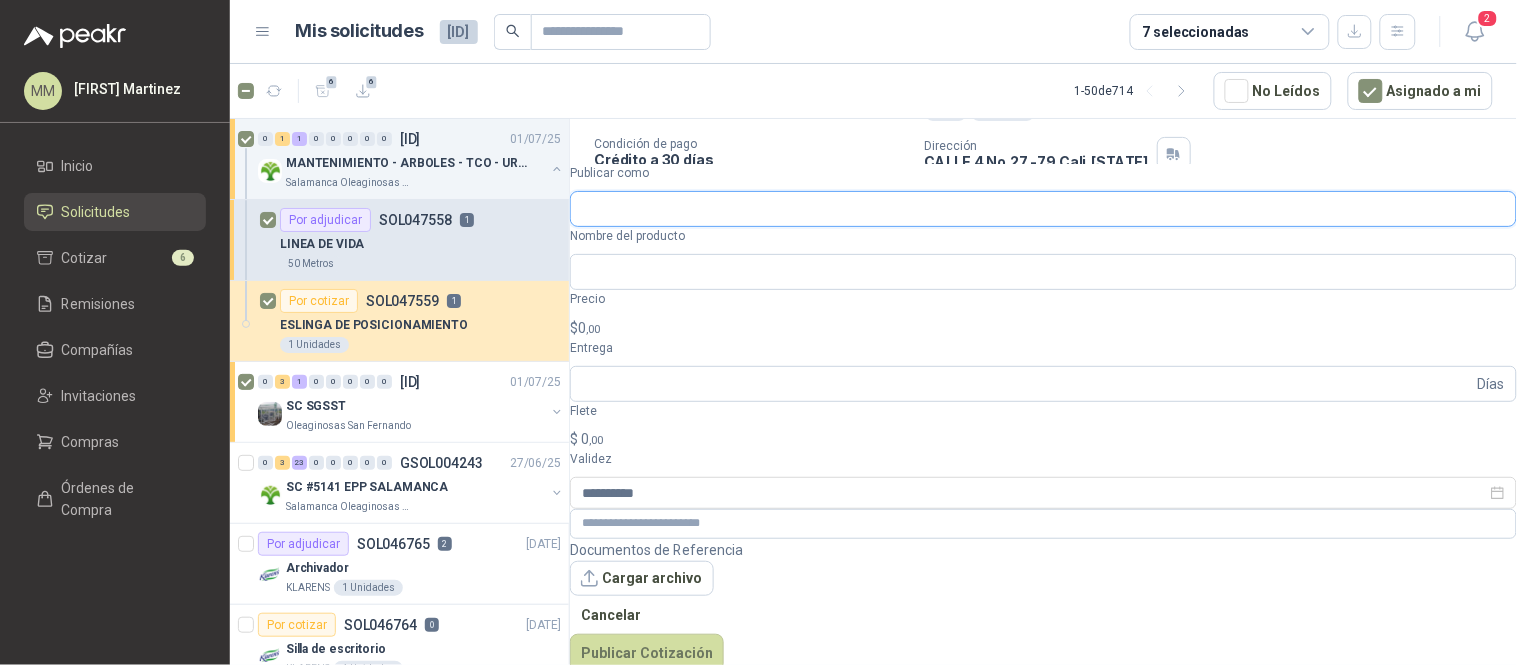 click on "Publicar como" at bounding box center (1043, 209) 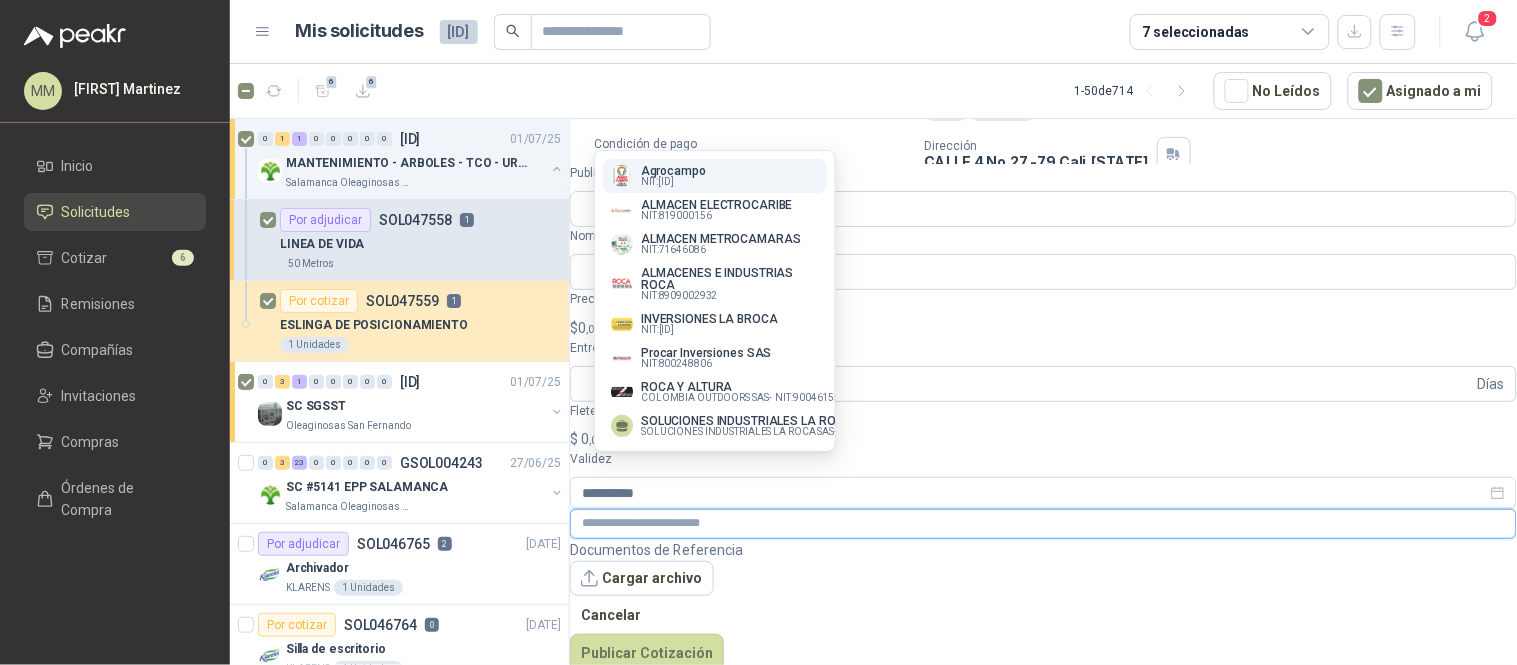 click at bounding box center [1043, 523] 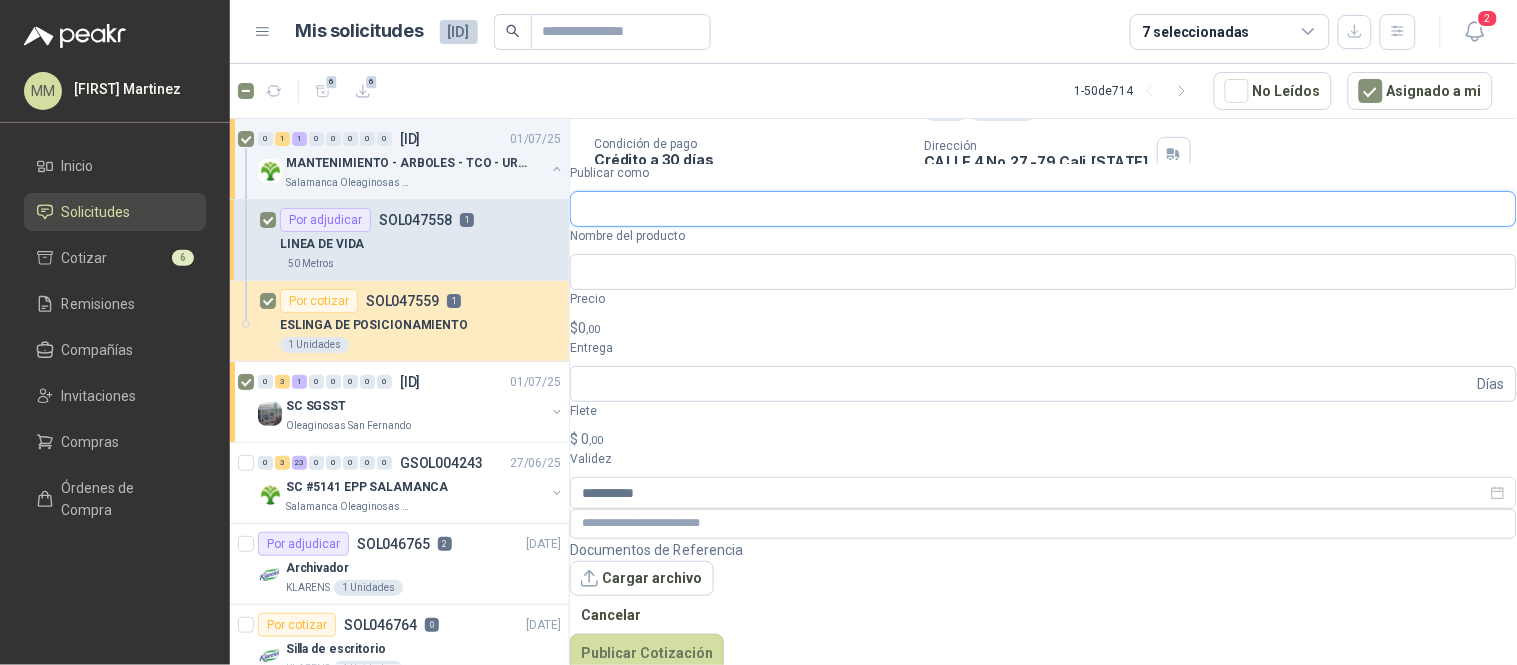 click on "Publicar como" at bounding box center (1043, 209) 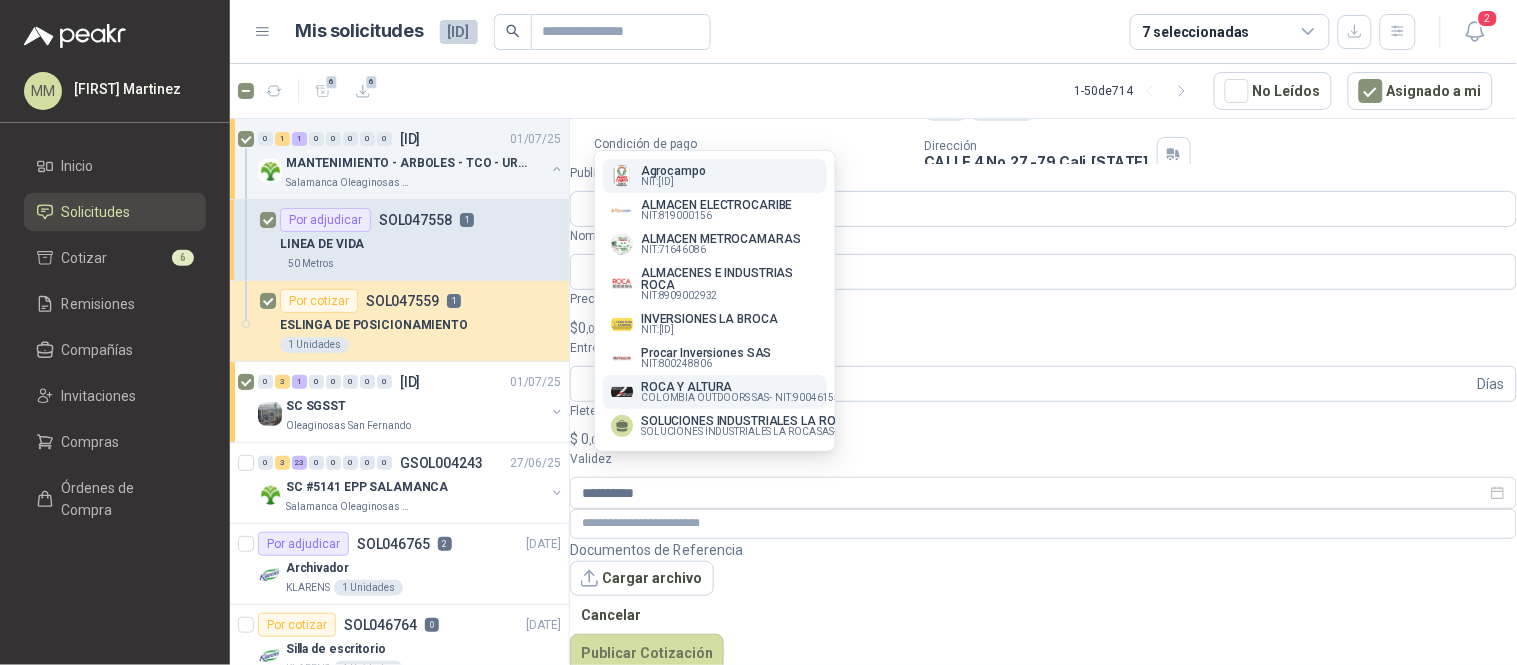 click on "COLOMBIA OUTDOORS SAS -" at bounding box center (706, 398) 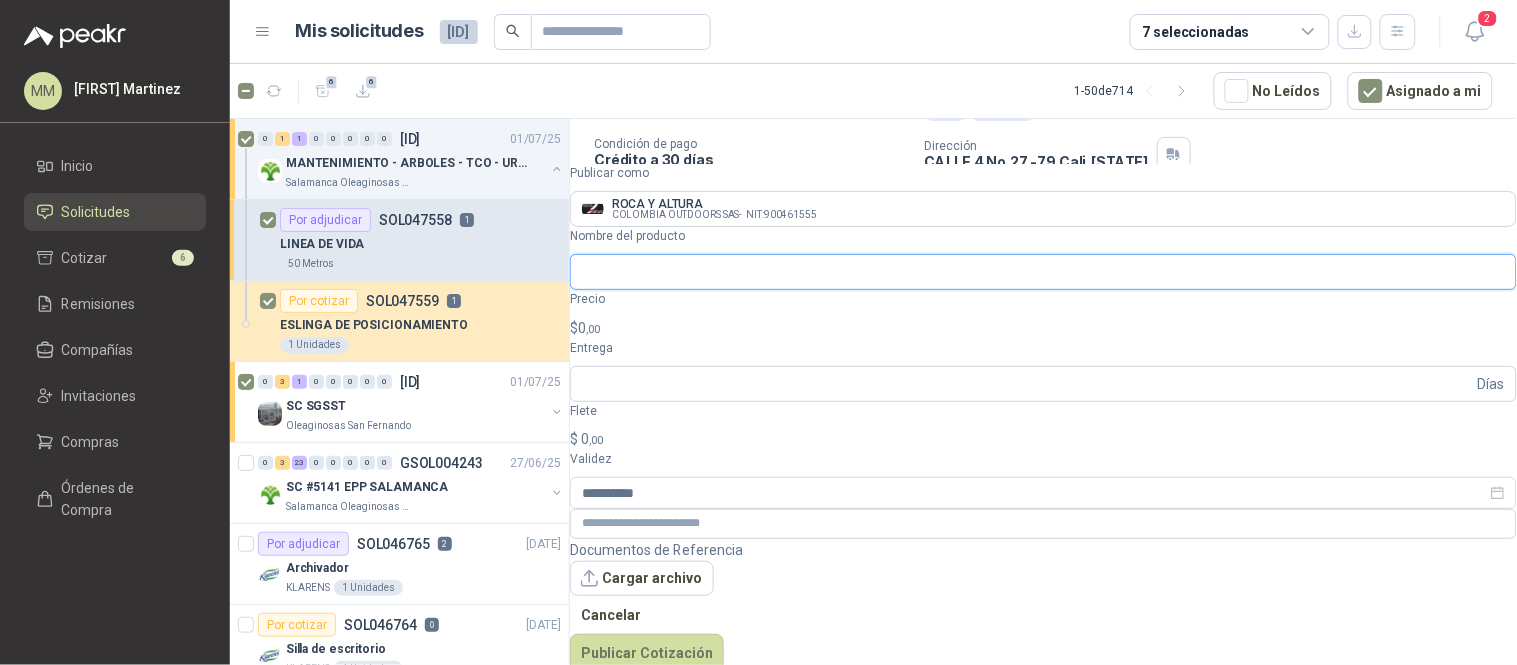 click on "Nombre del producto" at bounding box center [1043, 272] 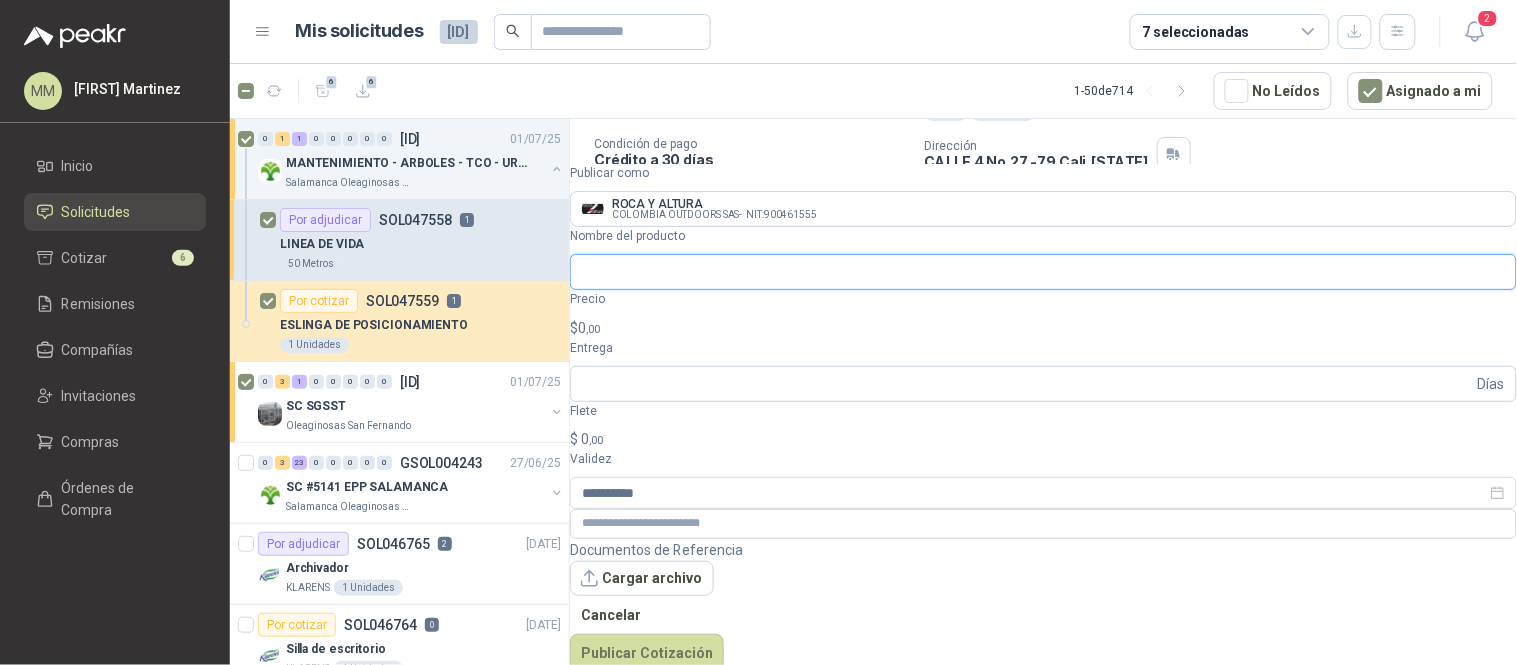 paste on "**********" 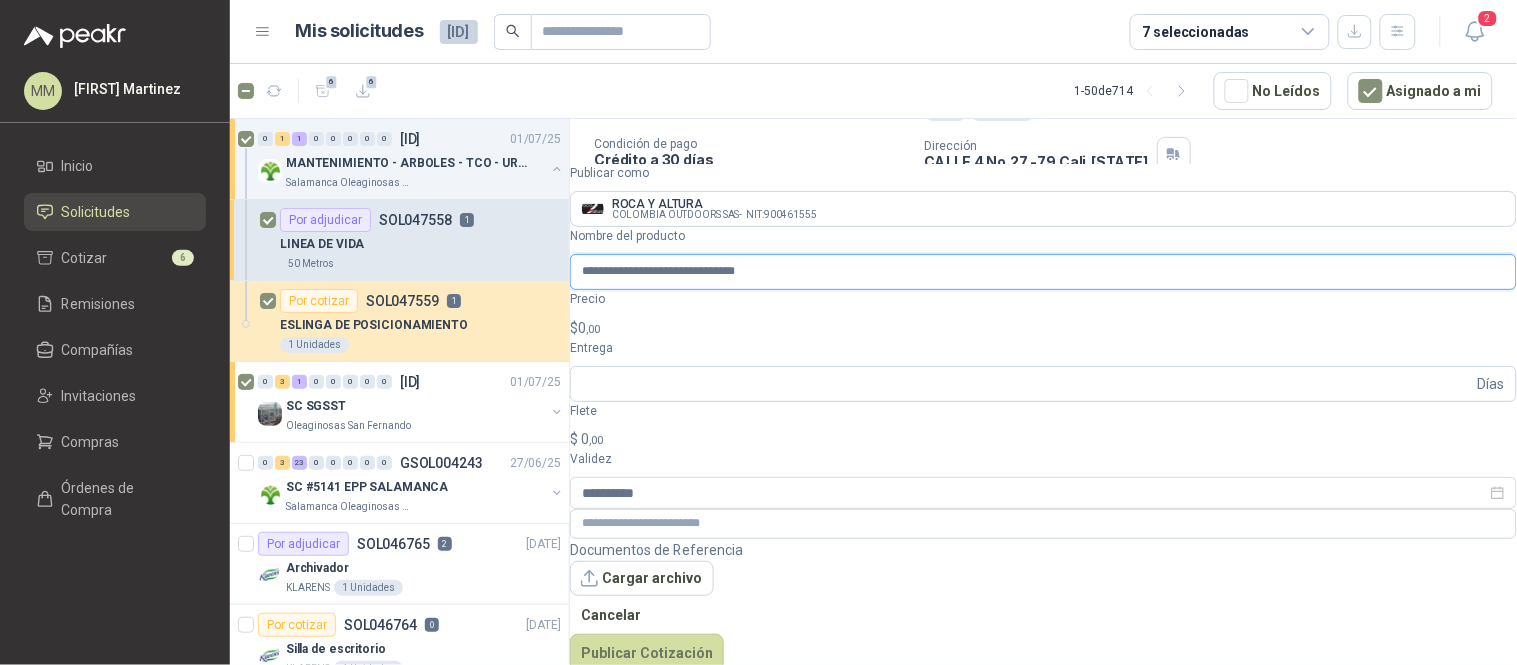 scroll, scrollTop: 0, scrollLeft: 1, axis: horizontal 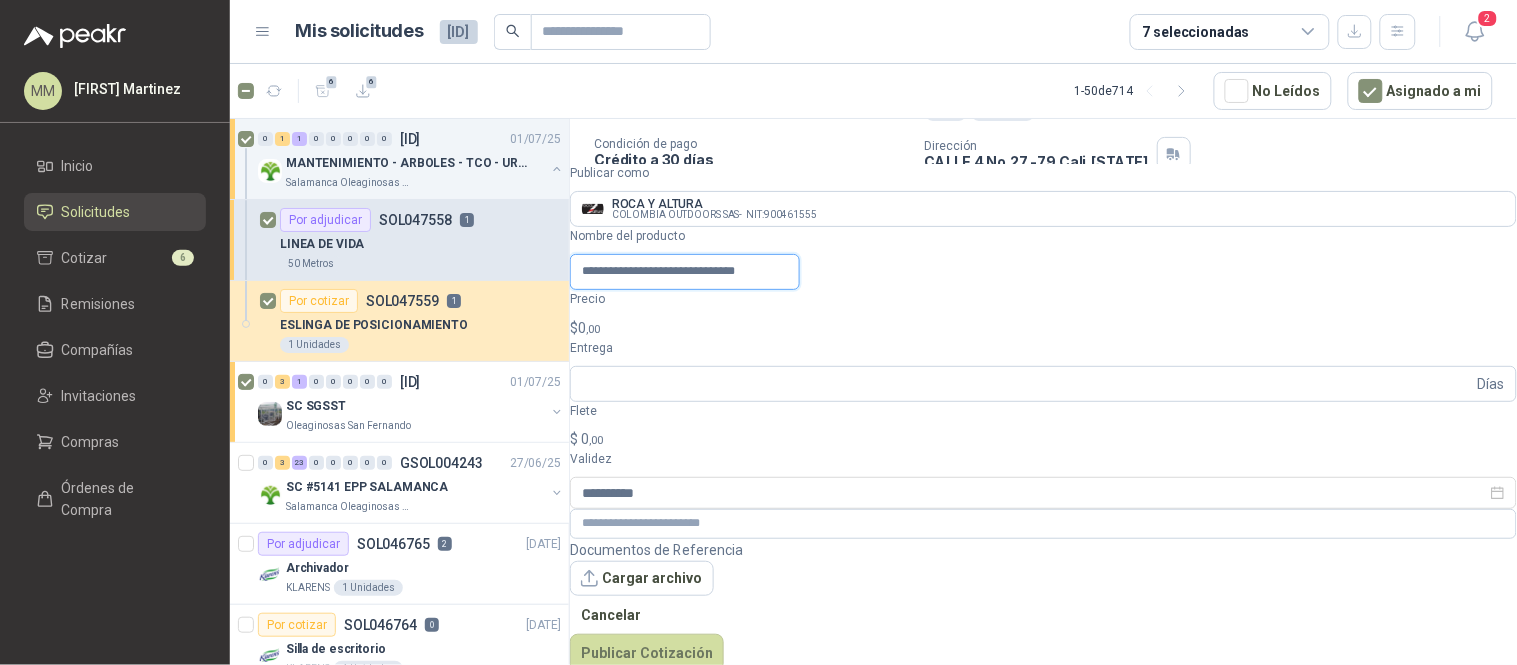 type on "**********" 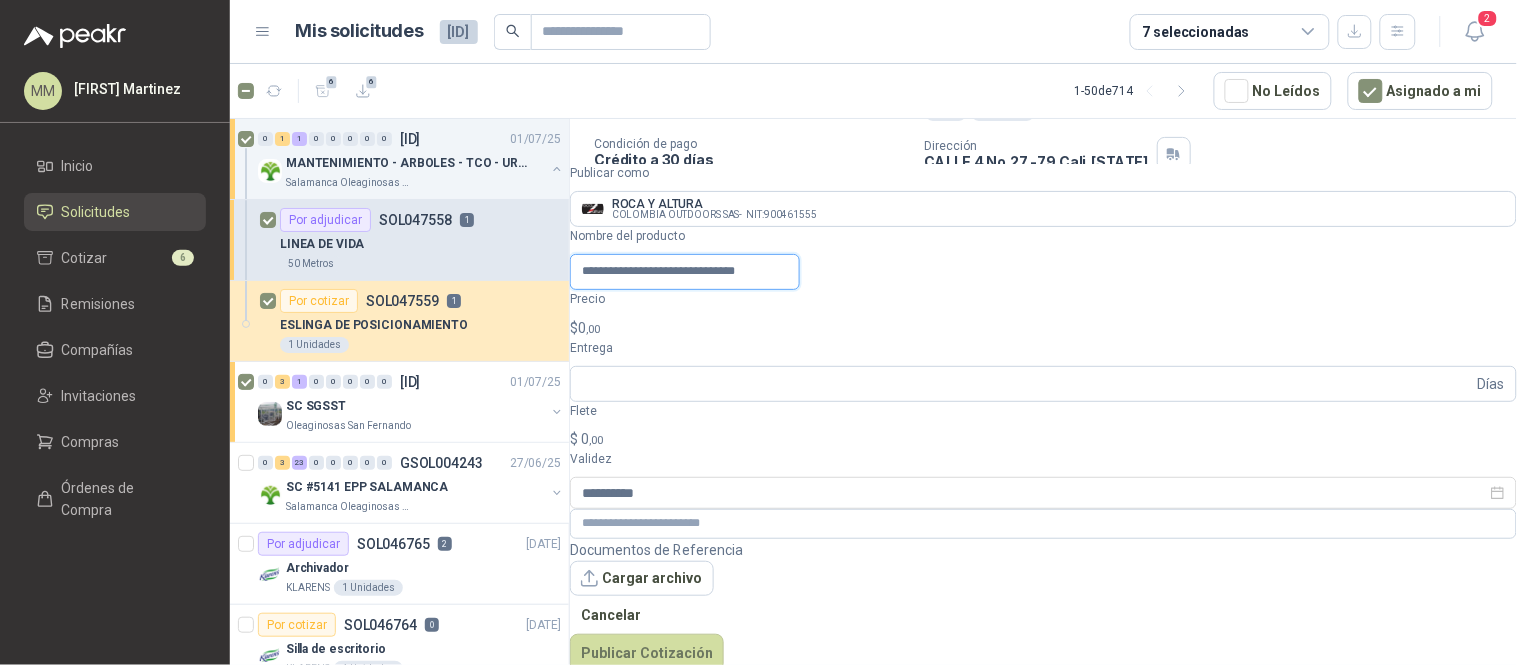 scroll, scrollTop: 0, scrollLeft: 1, axis: horizontal 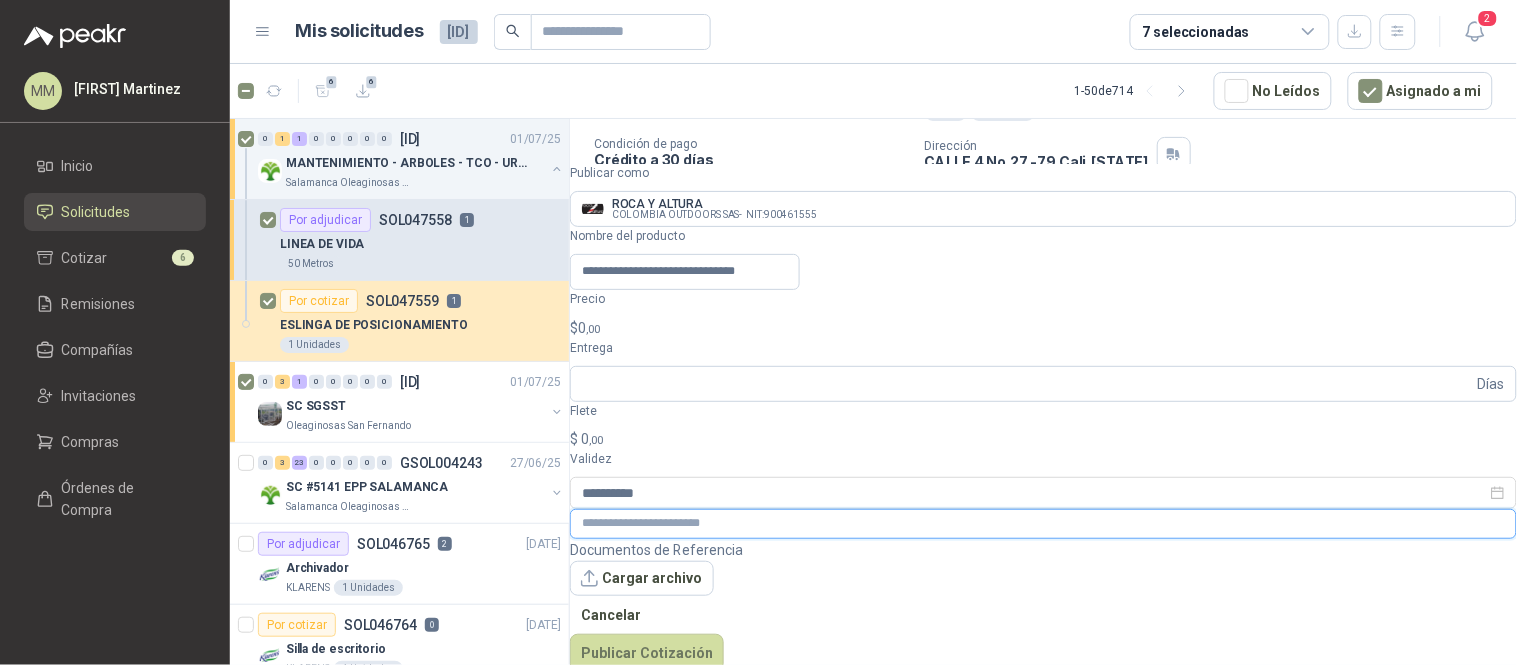 click at bounding box center [1043, 523] 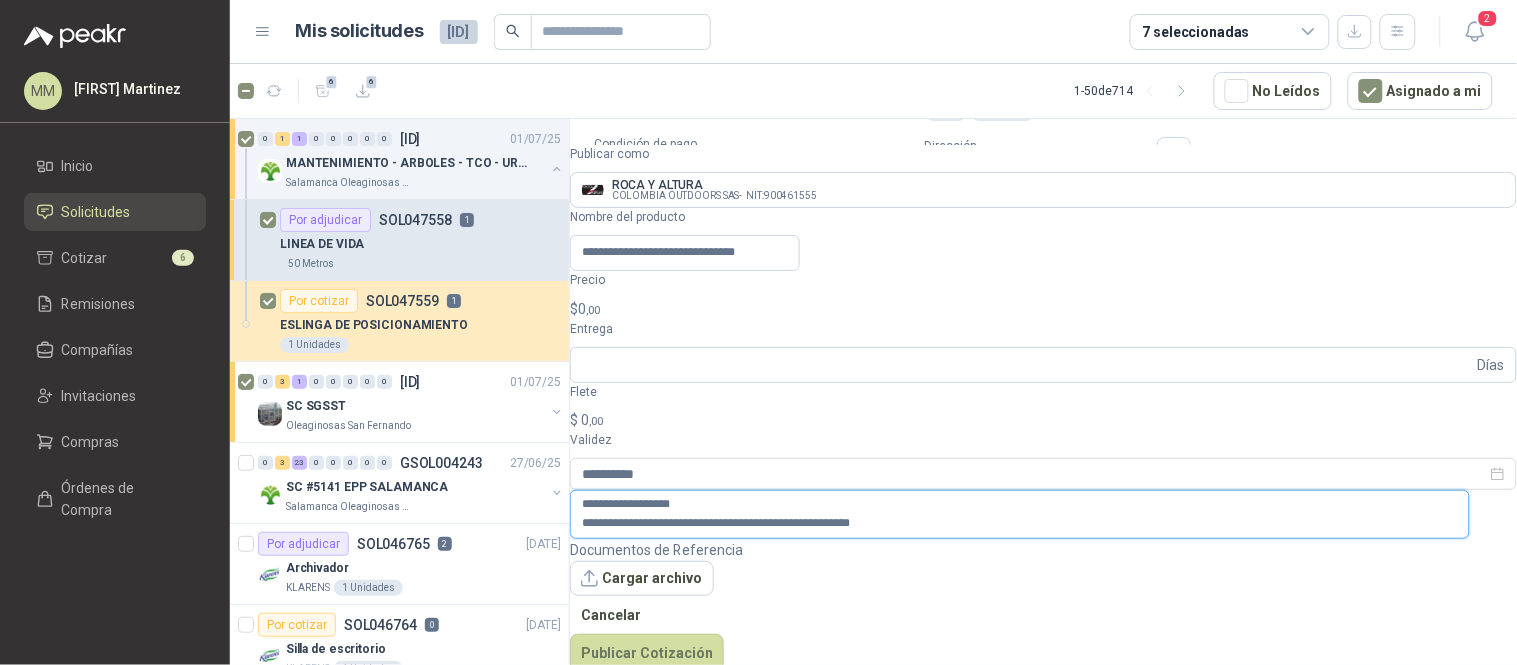 type on "**********" 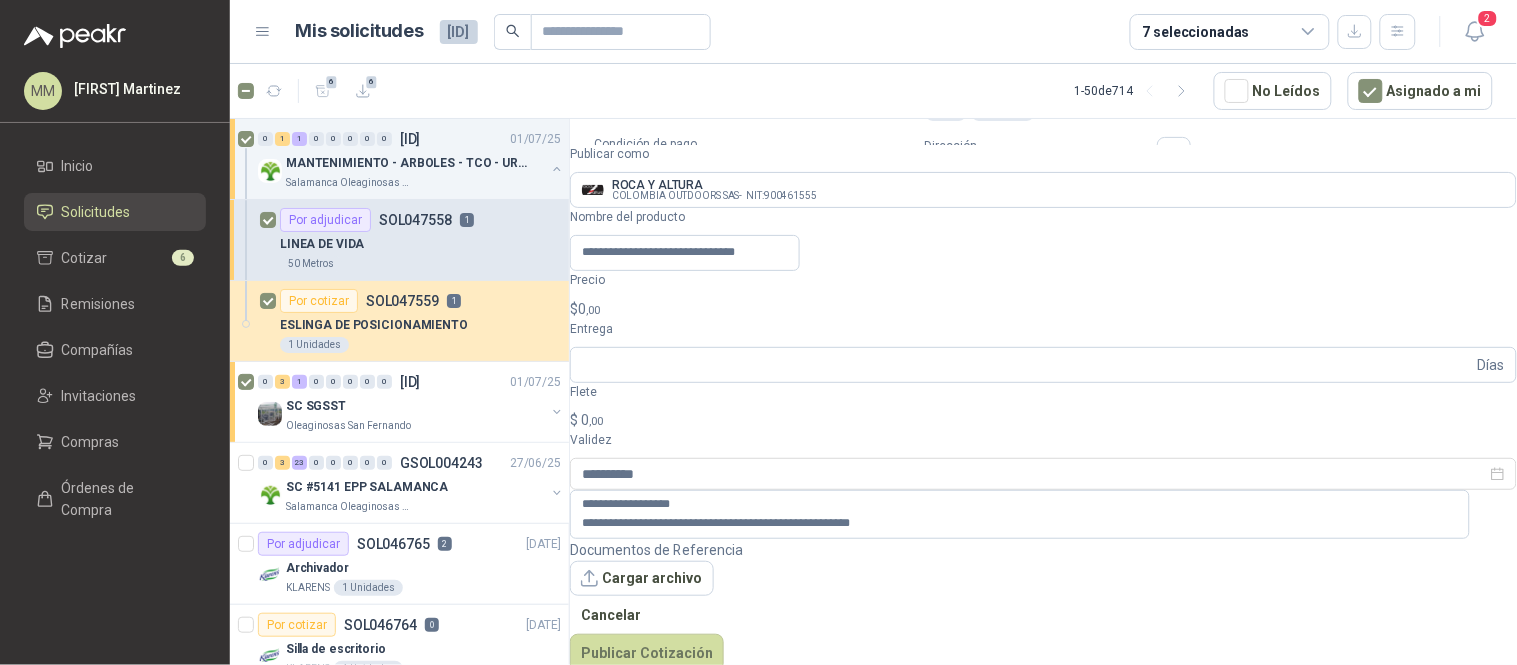 click on "MM [LAST_NAME] Inicio Solicitudes Cotizar 6 Remisiones Compañías Invitaciones Compras Órdenes de Compra Mis solicitudes 1710 7 seleccionadas 2 6 6 1 - 50 de 714 No Leídos Asignado a mi 0 1 1 0 0 0 0 0 GSOL004286 [DATE] MANTENIMIENTO - ARBOLES - TCO - URGENTE Salamanca Oleaginosas SAS Por adjudicar SOL047558 1 LINEA DE VIDA 50 Metros Por cotizar SOL047559 1 ESLINGA DE POSICIONAMIENTO 1 Unidades 0 3 1 0 0 0 0 0 GSOL004285 [DATE] SCSGSST Oleaginosas San Fernando 0 3 23 0 0 0 0 0 GSOL004243 [DATE] SC #5141 EPP SALAMANCA Salamanca Oleaginosas SAS Por adjudicar SOL046765 2 [DATE] Archivador KLARENS 1 Unidades Por cotizar SOL046764 0 [DATE] Silla de escritorio KLARENS 4 Unidades Por adjudicar SOL046760 1 [DATE] Estanteria KLARENS 2 Unidades Por adjudicar SOL046756 3 [DATE] Candado KLARENS 3 Unidades 0 0 0 0 0 0 0 2 GSOL004224 [DATE] EPP PENDIENTES TROJA 0 0 2" at bounding box center (758, 332) 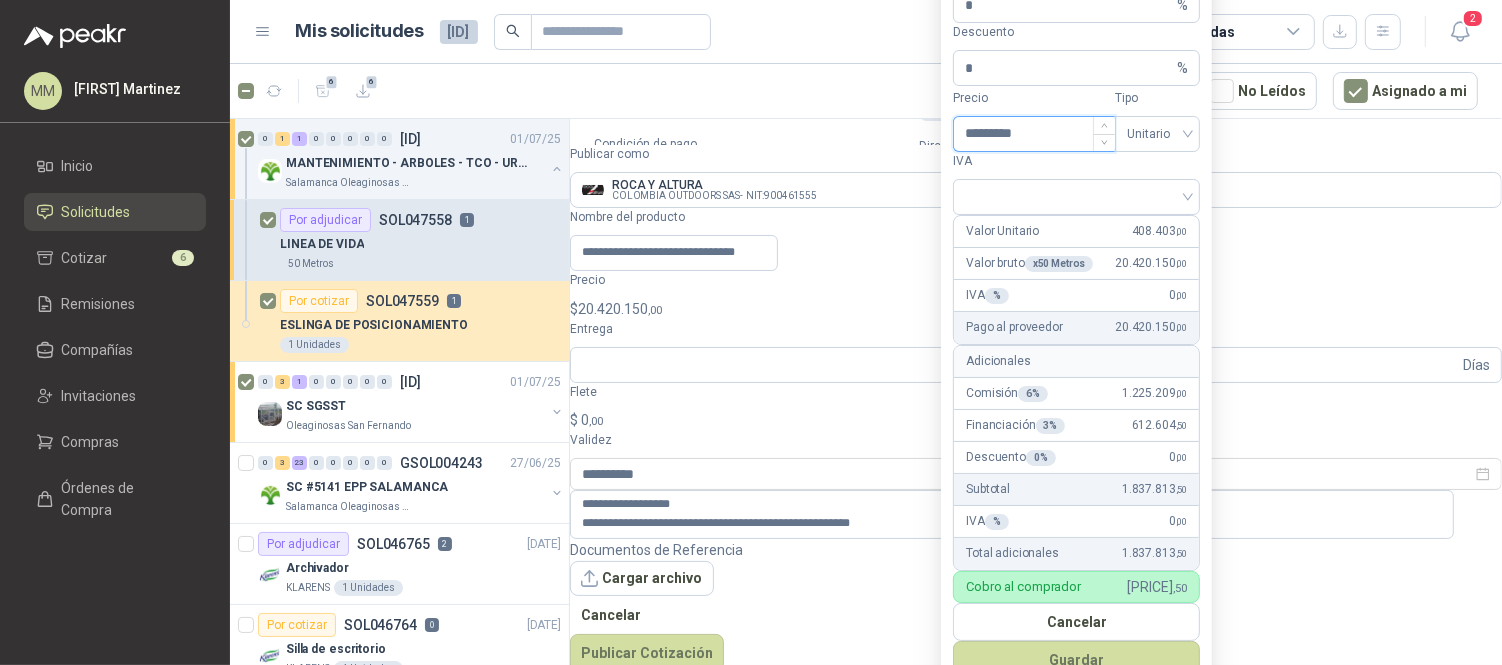 click on "*********" at bounding box center [1034, 134] 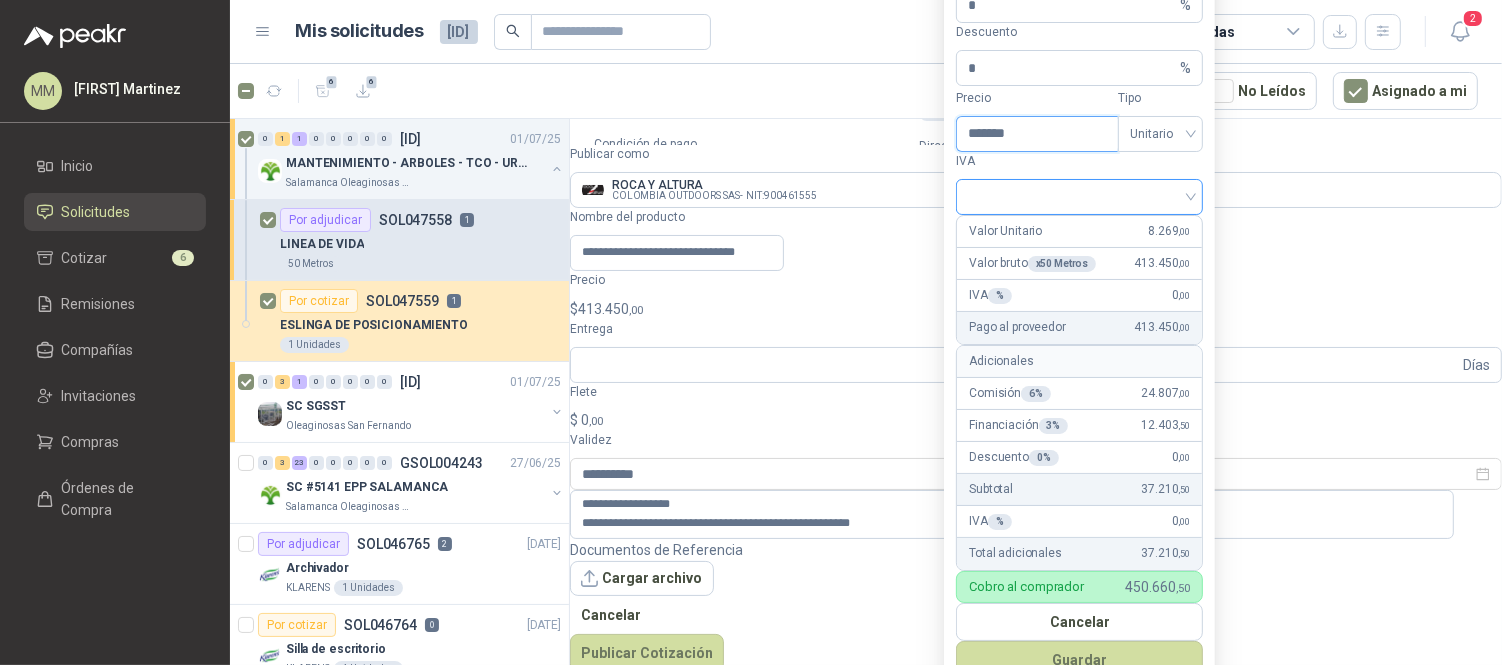 type on "*******" 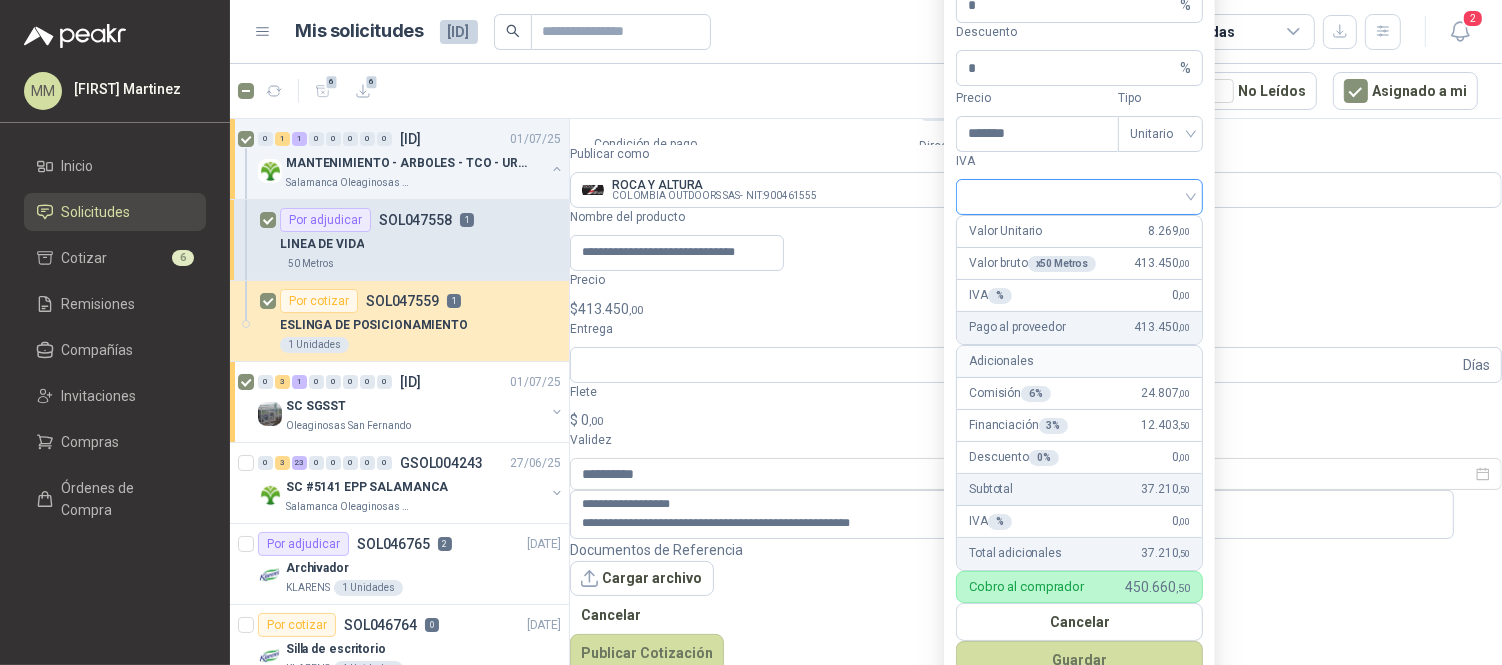 click at bounding box center [1079, 195] 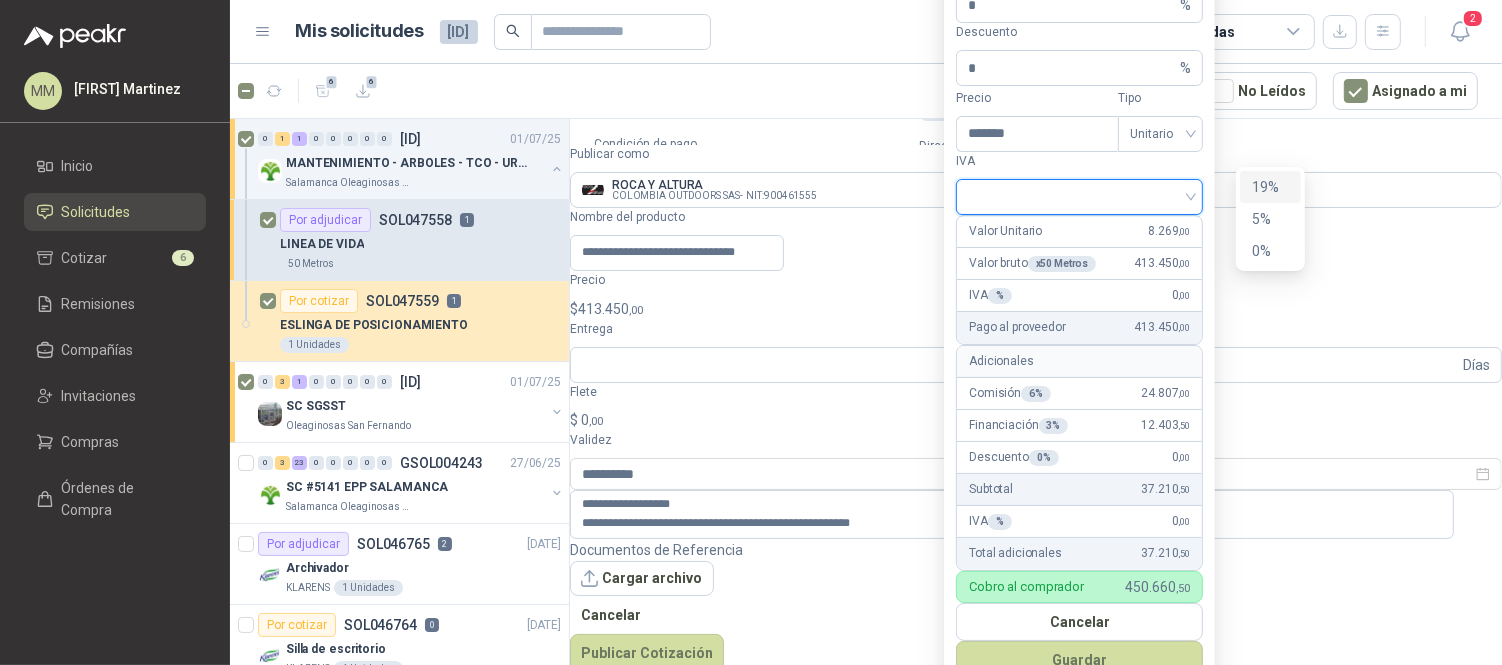 click on "19%" at bounding box center [1270, 187] 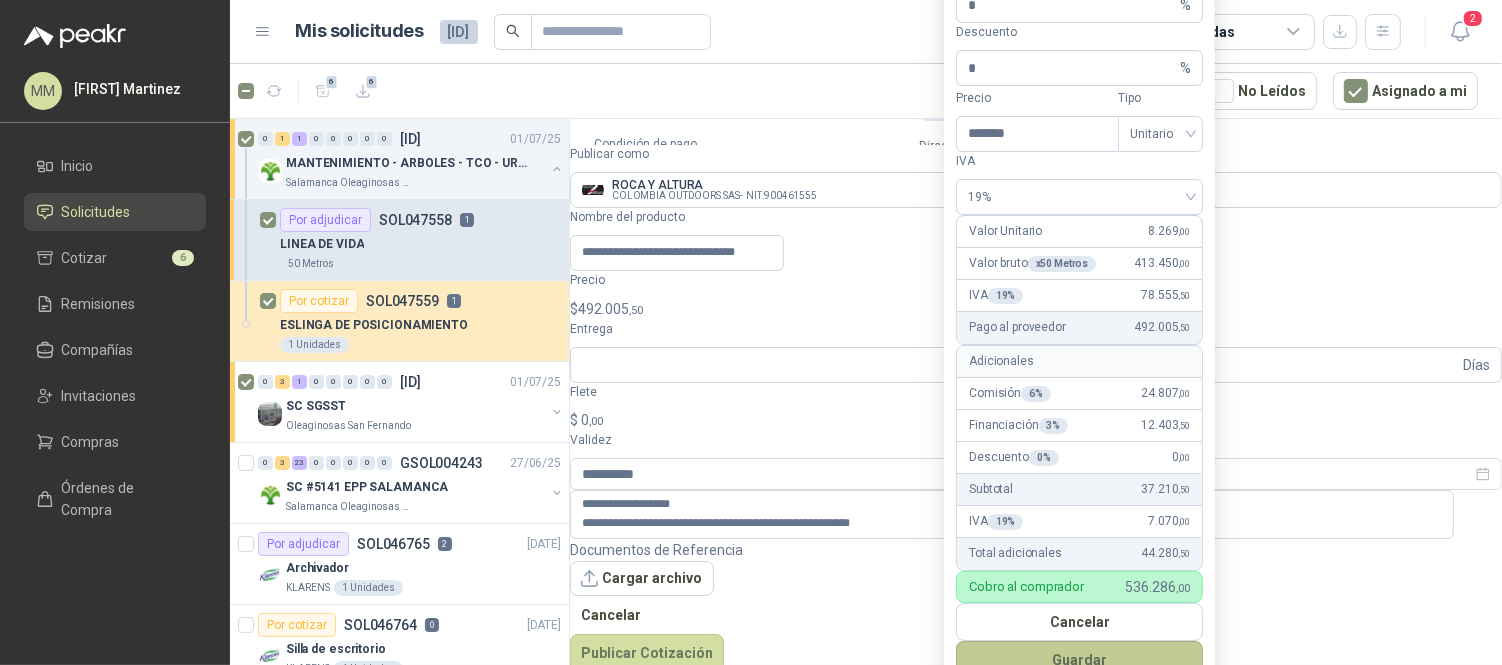 click on "Guardar" at bounding box center [1079, 660] 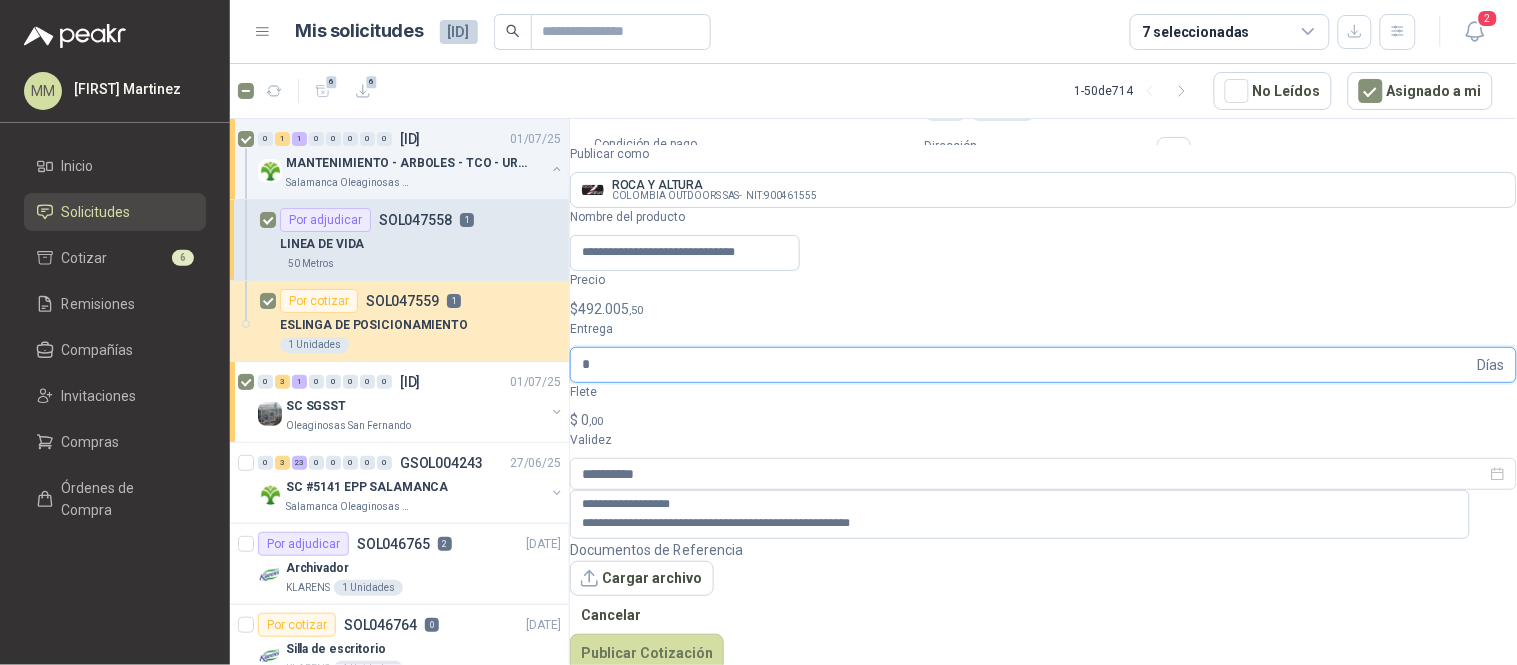 type on "*" 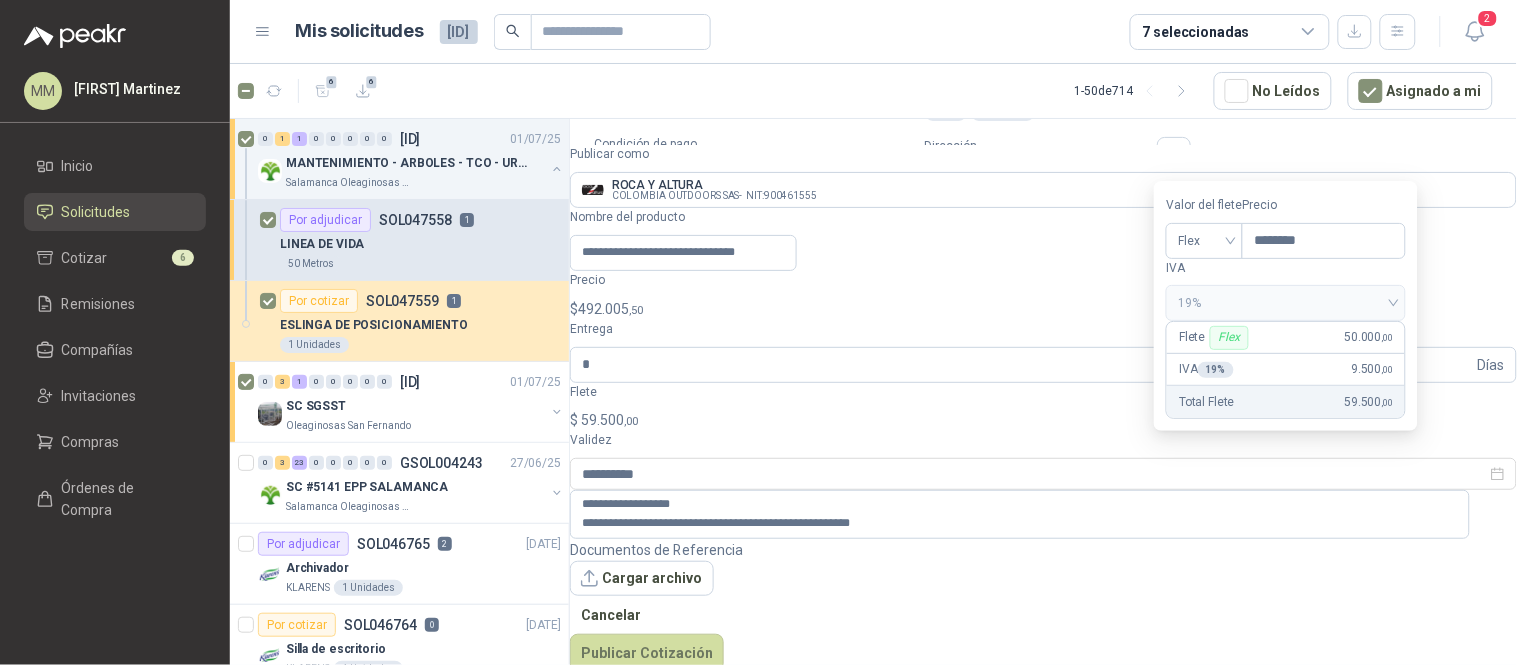 type on "********" 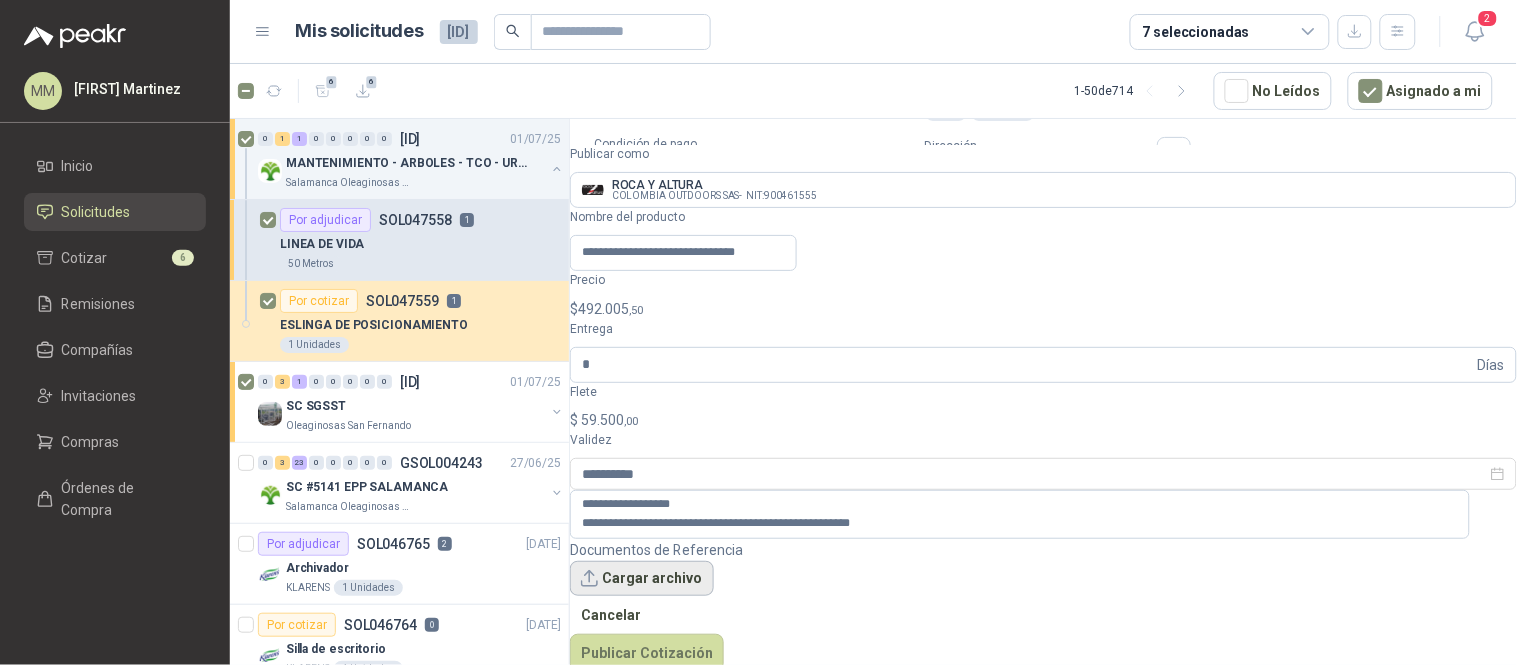 click on "Cargar archivo" at bounding box center [642, 579] 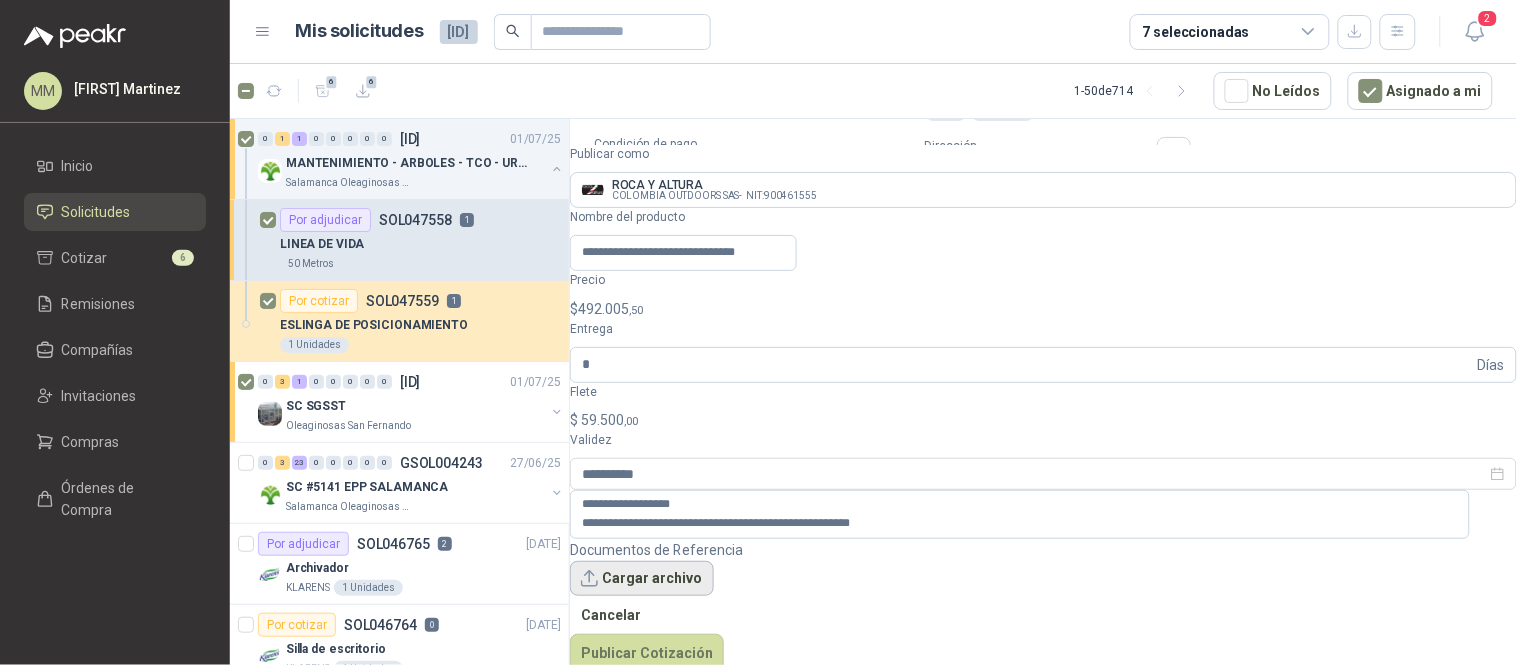 click on "Cargar archivo" at bounding box center [642, 579] 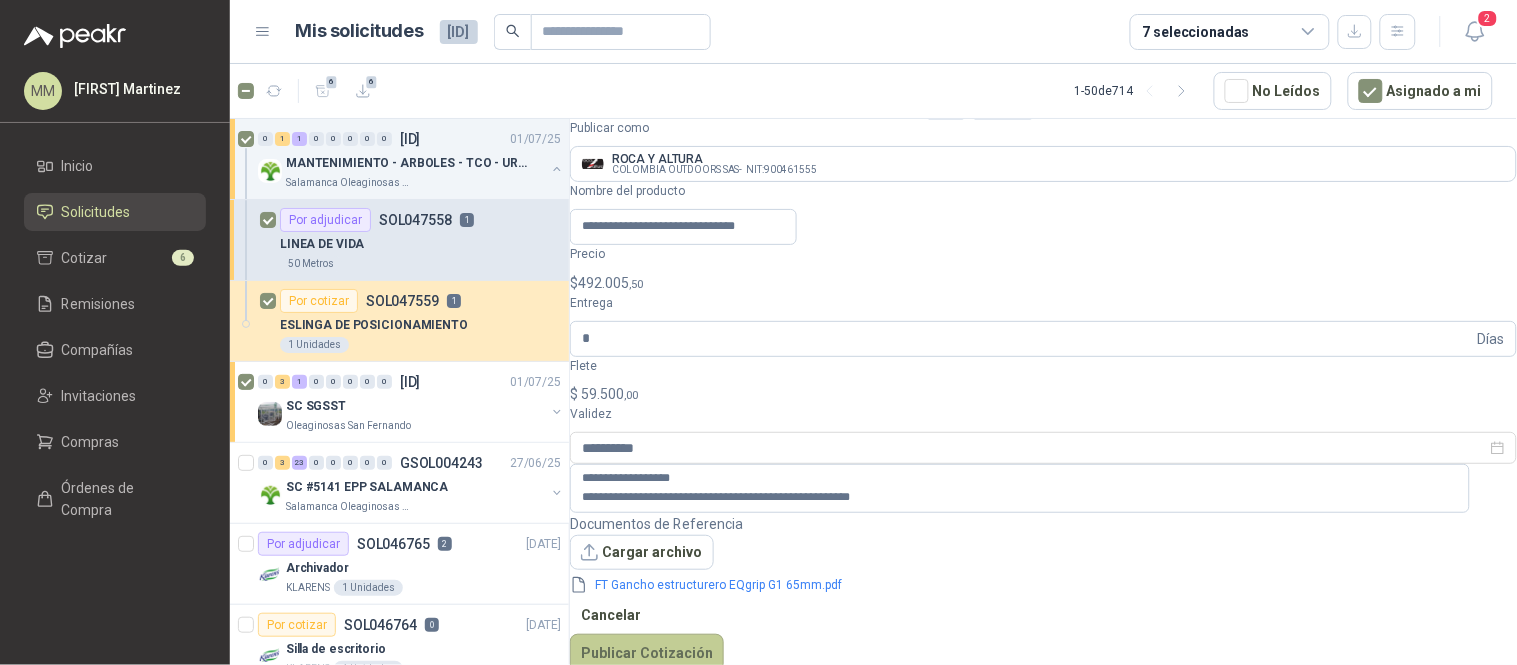 click on "Publicar Cotización" at bounding box center (647, 653) 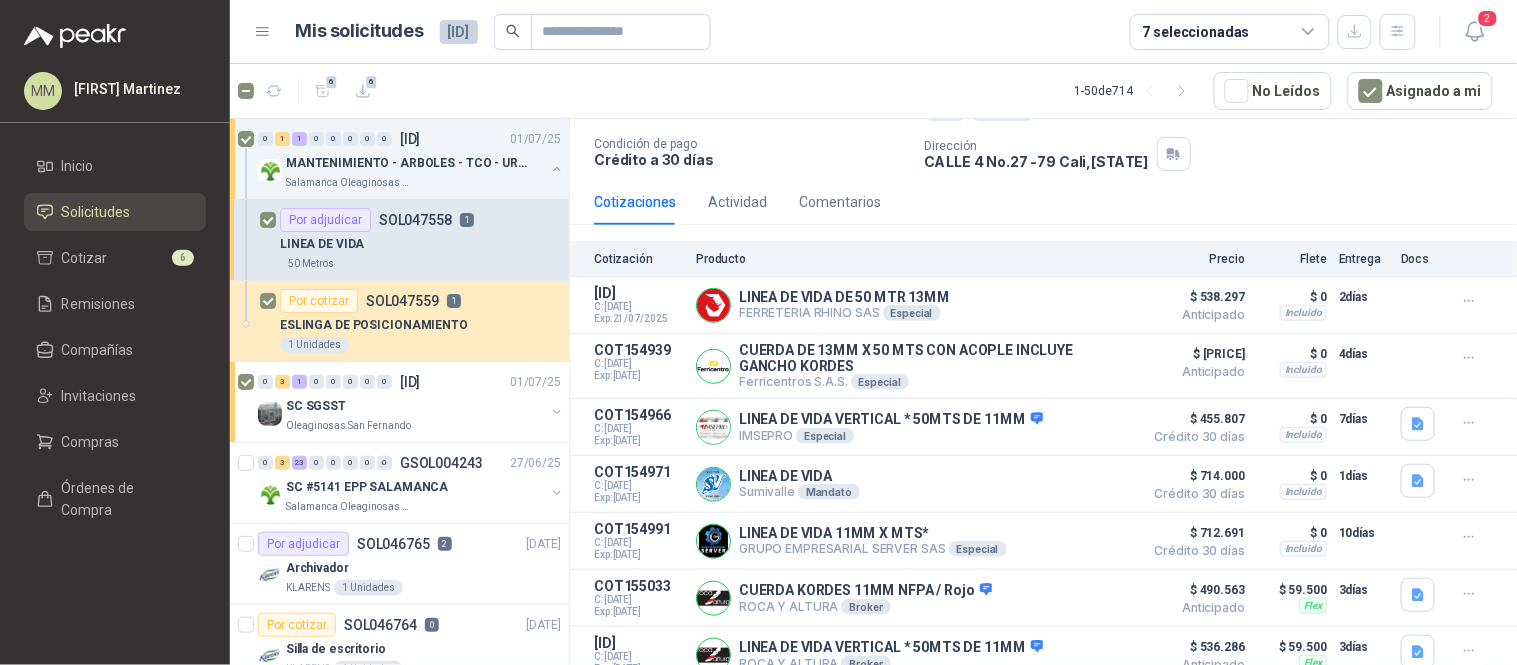 scroll, scrollTop: 257, scrollLeft: 0, axis: vertical 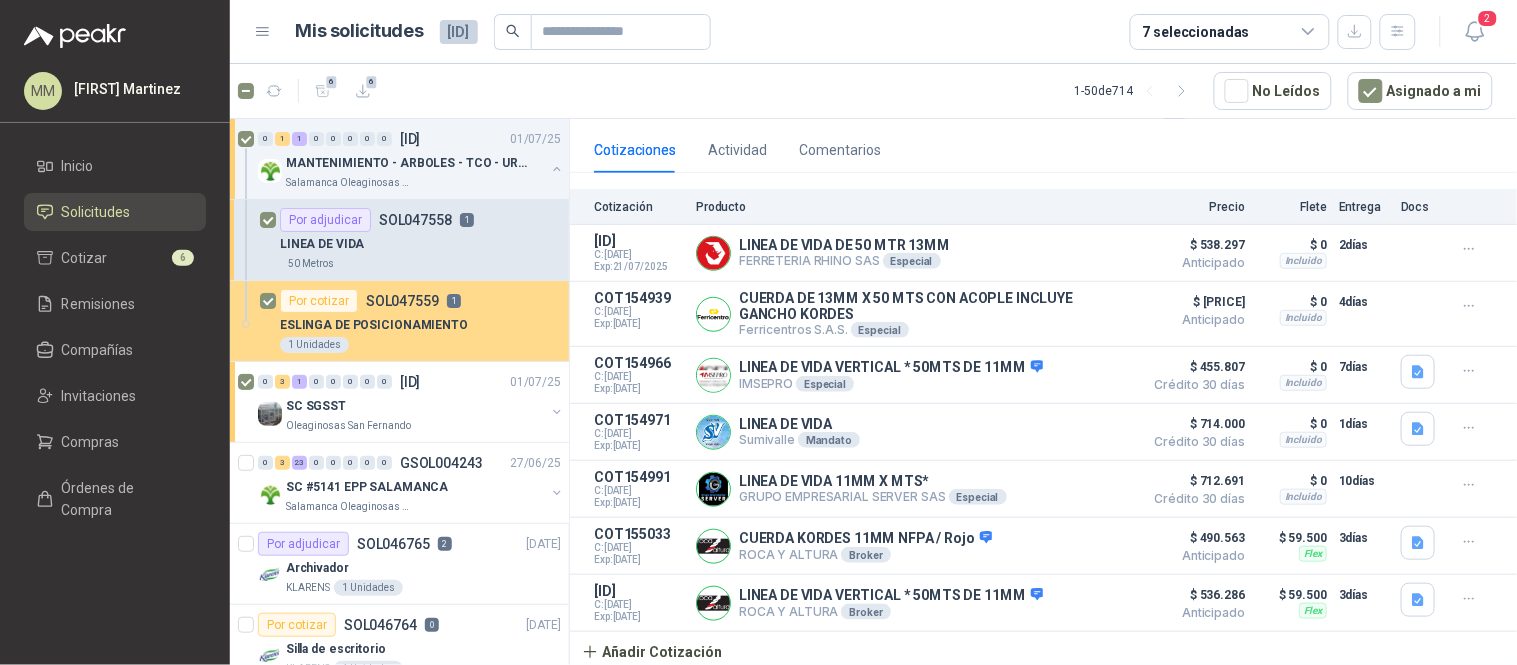 click on "Por cotizar SOL047559 1" at bounding box center (420, 301) 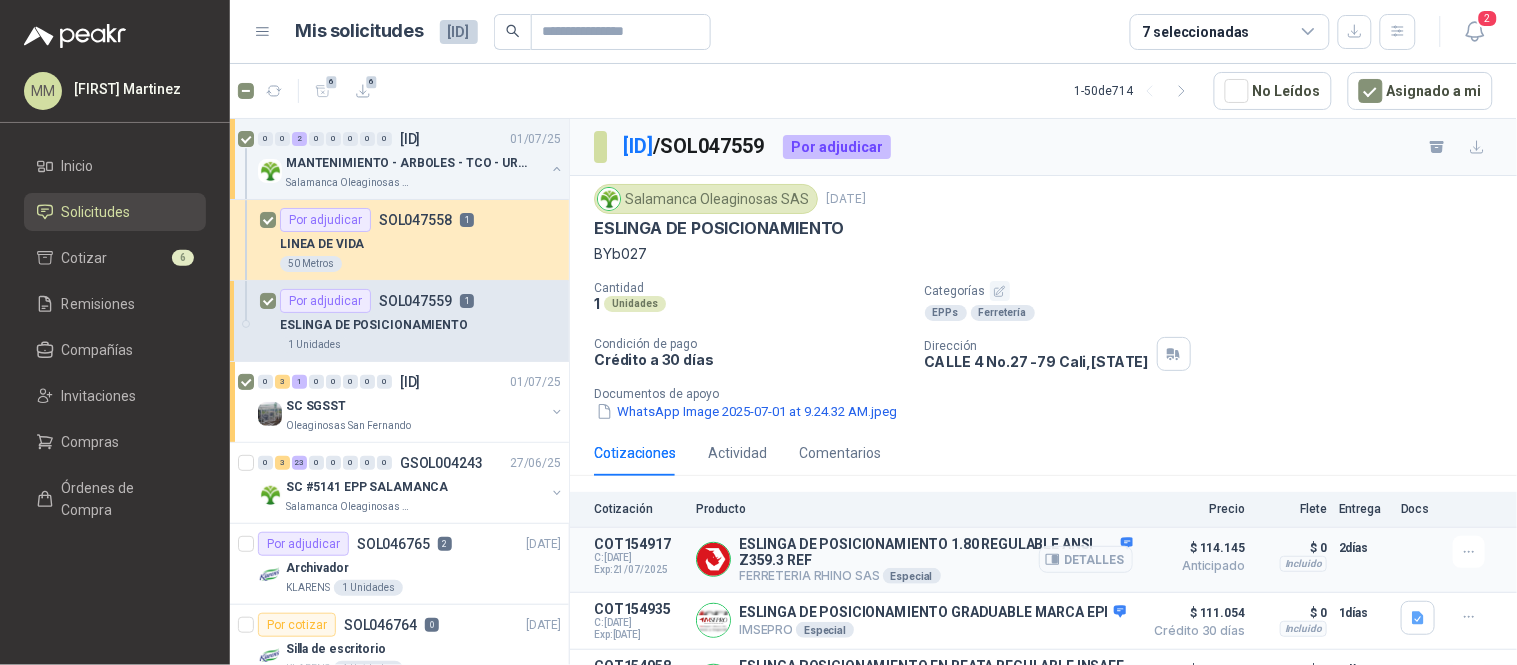 scroll, scrollTop: 210, scrollLeft: 0, axis: vertical 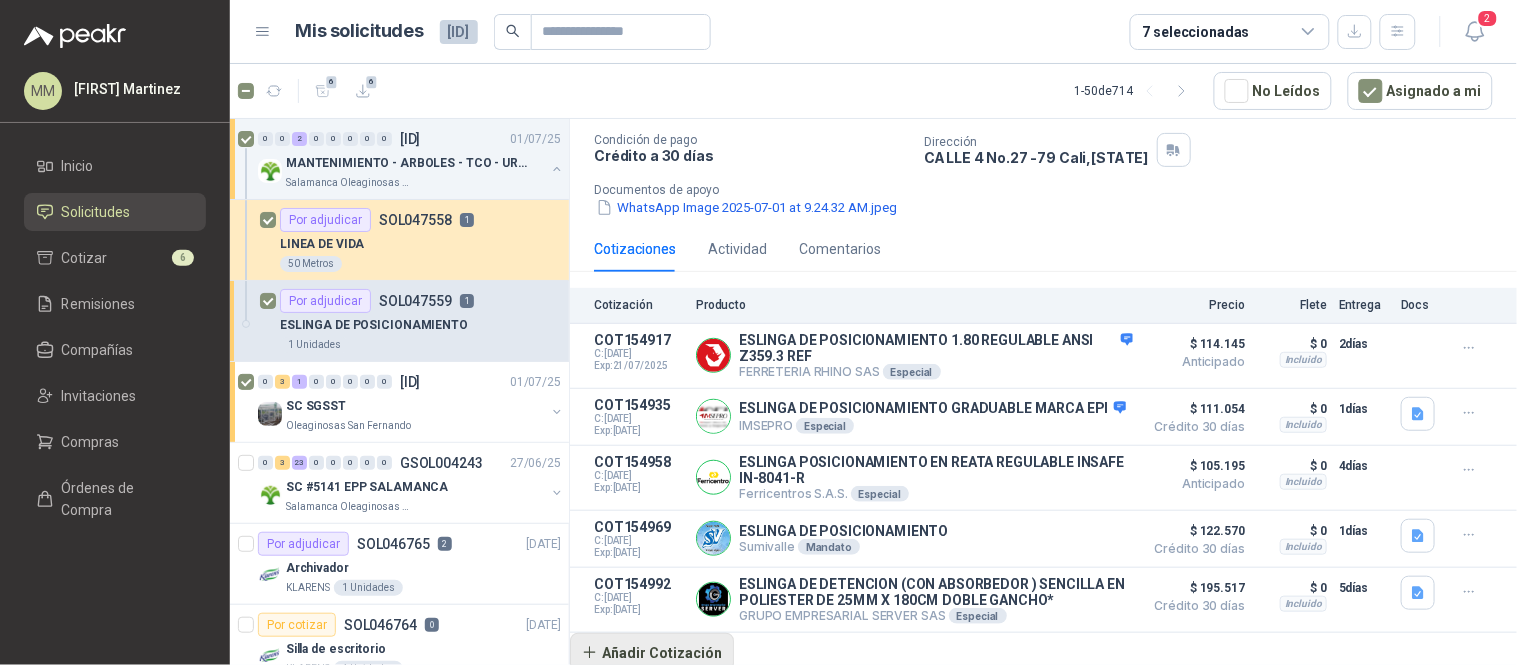 click on "Añadir Cotización" at bounding box center [652, 653] 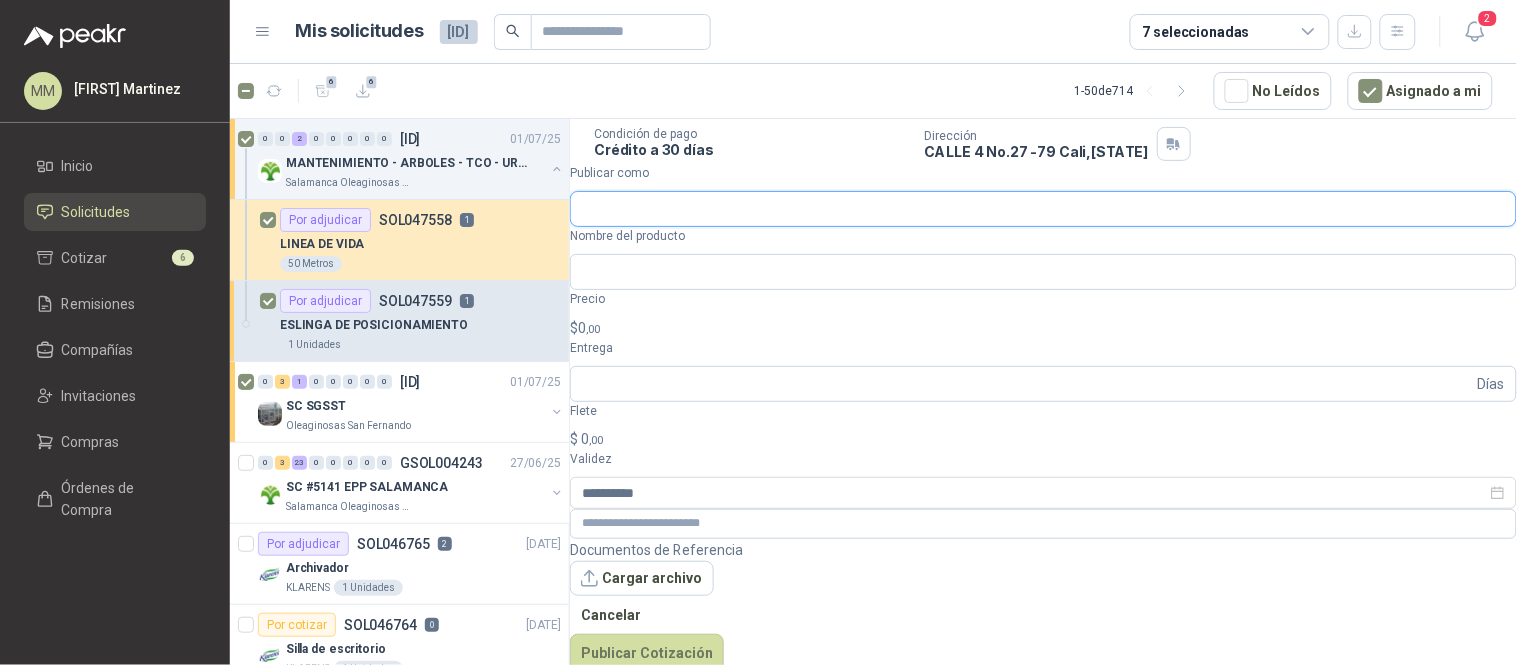 click on "Publicar como" at bounding box center [1043, 209] 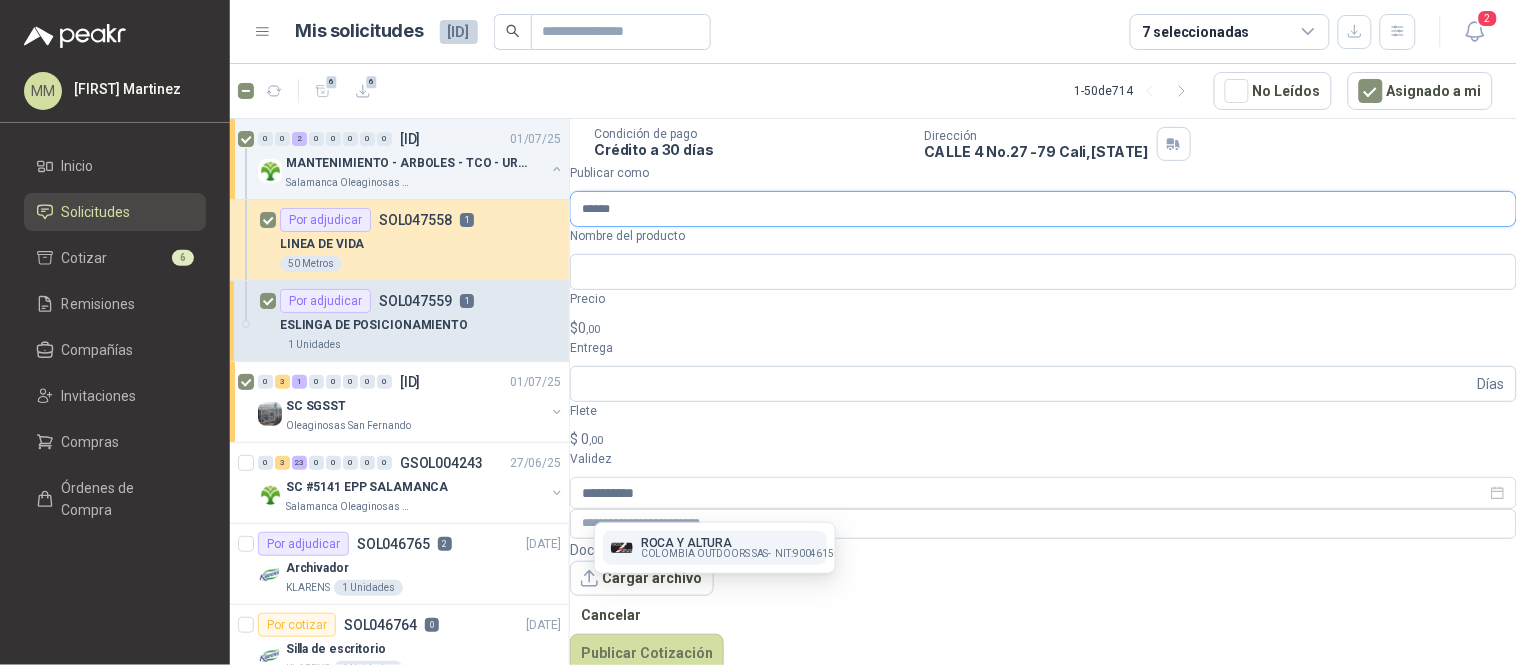 type on "******" 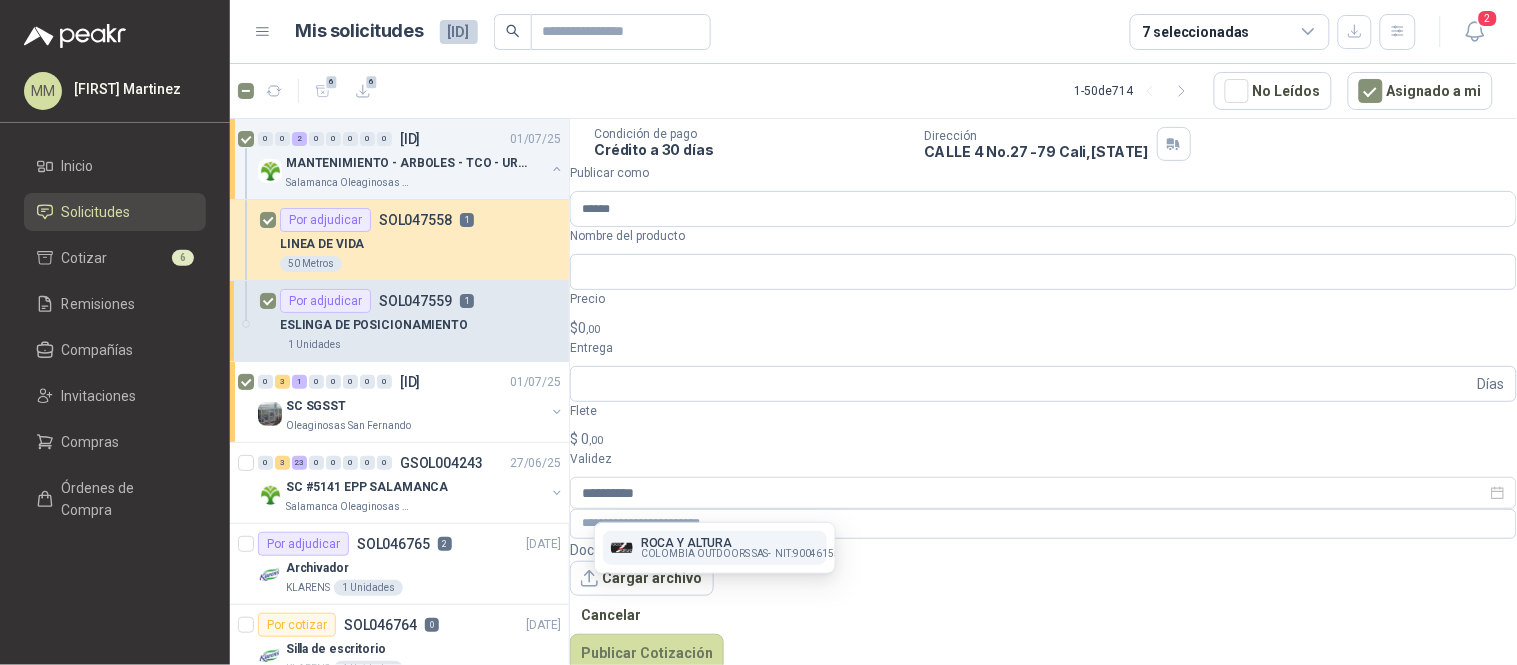 click on "ROCA Y ALTURA" at bounding box center [743, 543] 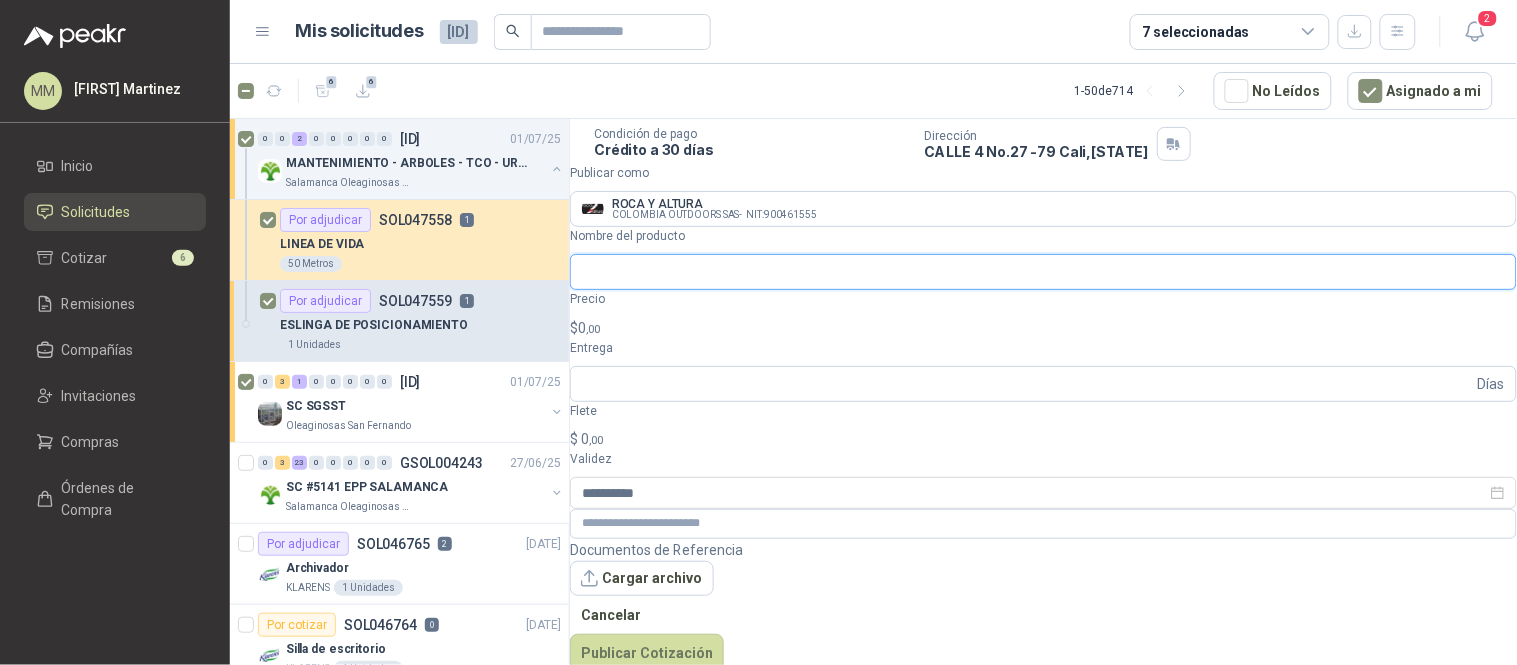 click on "Nombre del producto" at bounding box center (1043, 272) 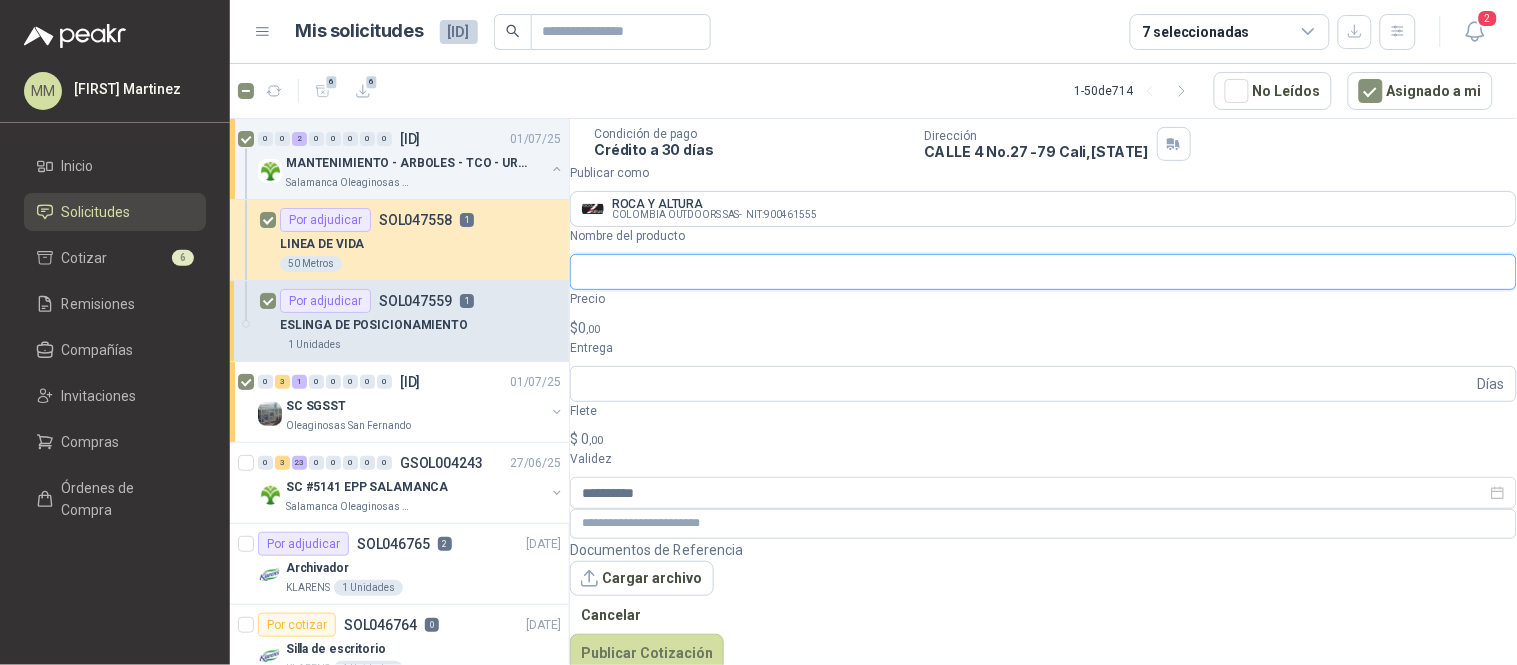paste on "**********" 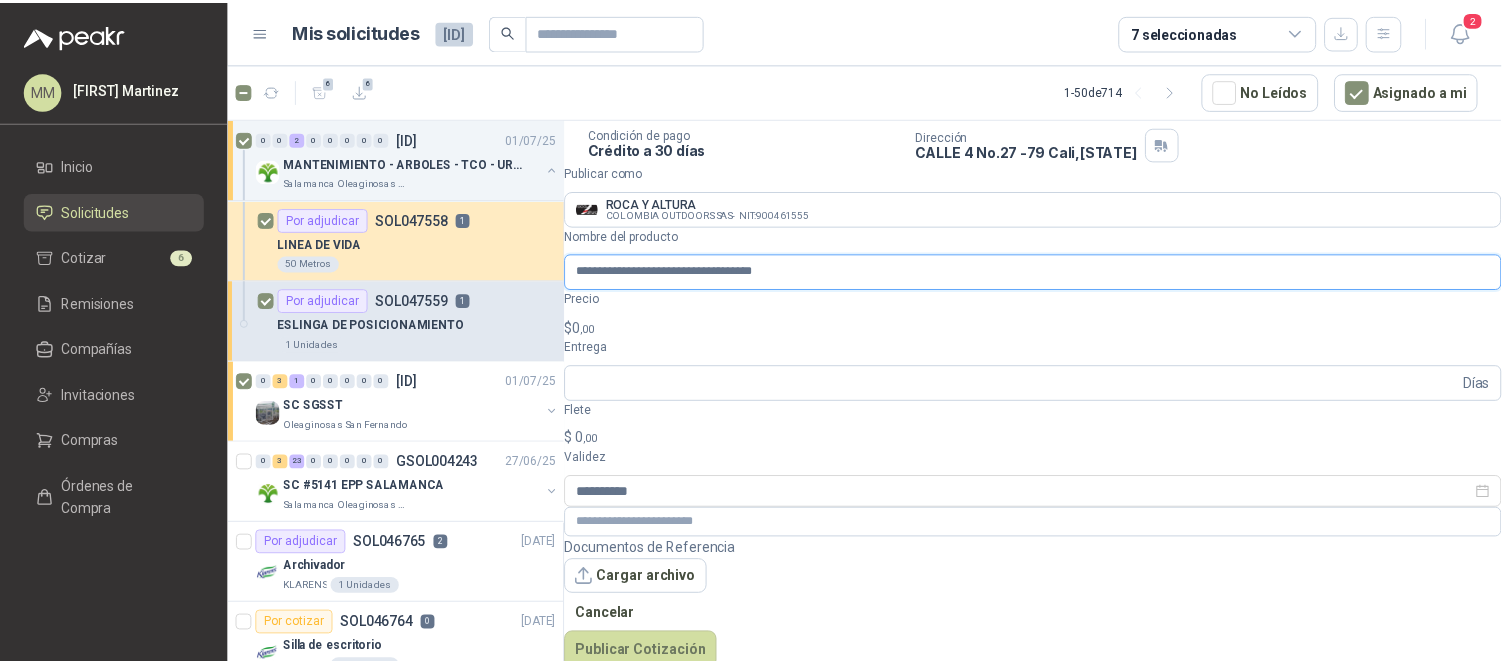 scroll, scrollTop: 0, scrollLeft: 37, axis: horizontal 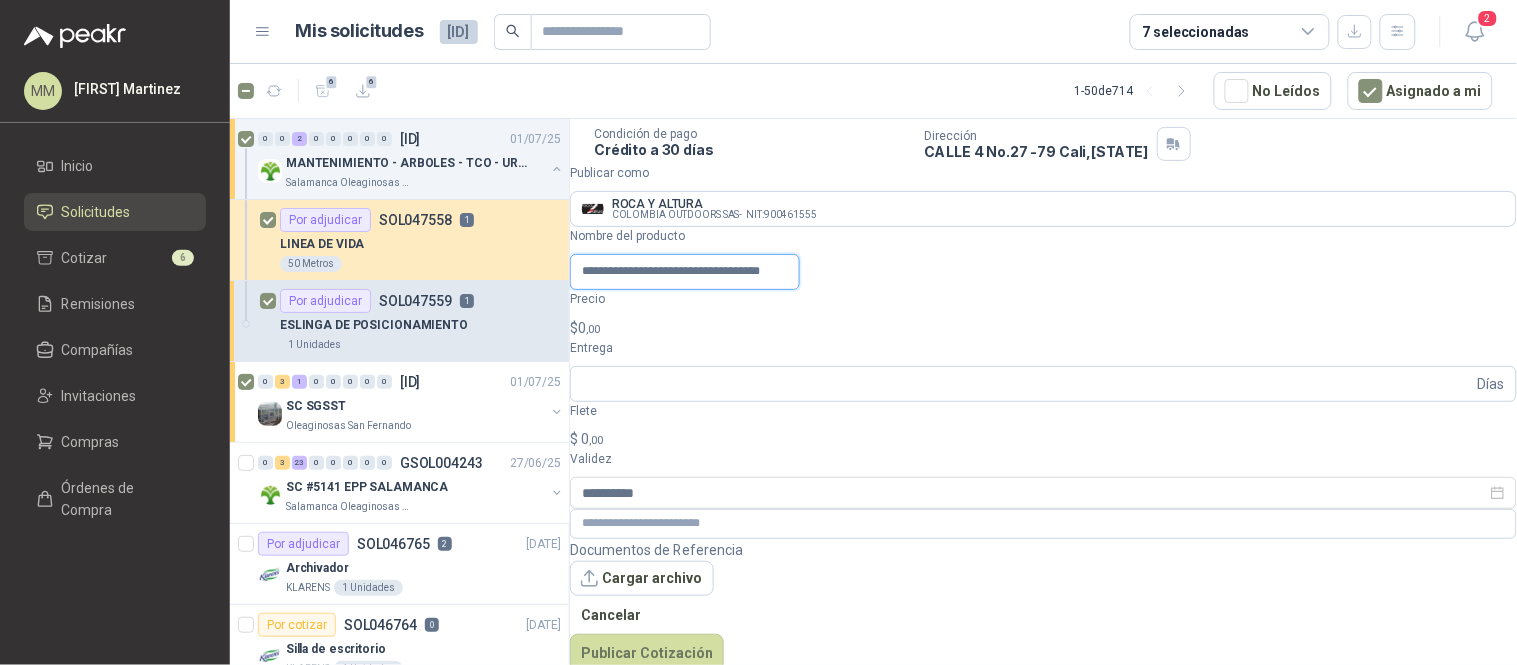 type on "**********" 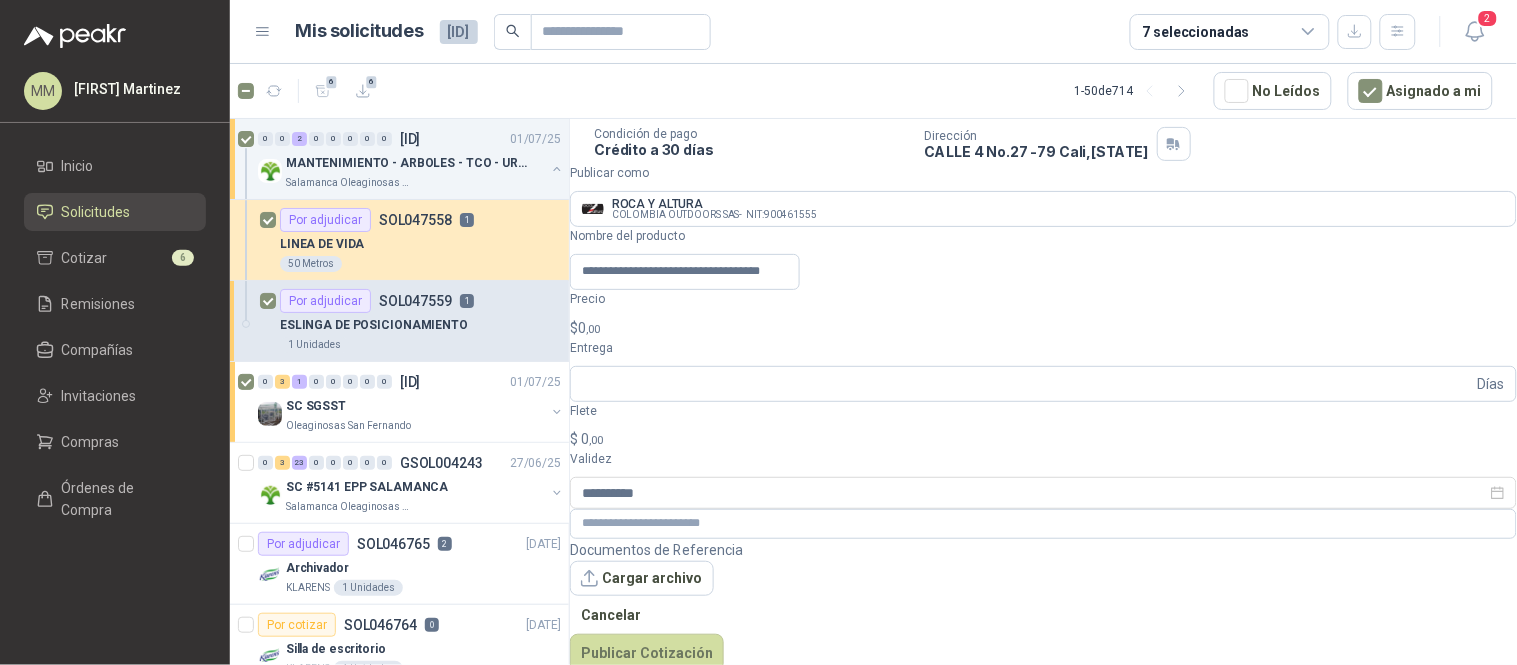 scroll, scrollTop: 0, scrollLeft: 0, axis: both 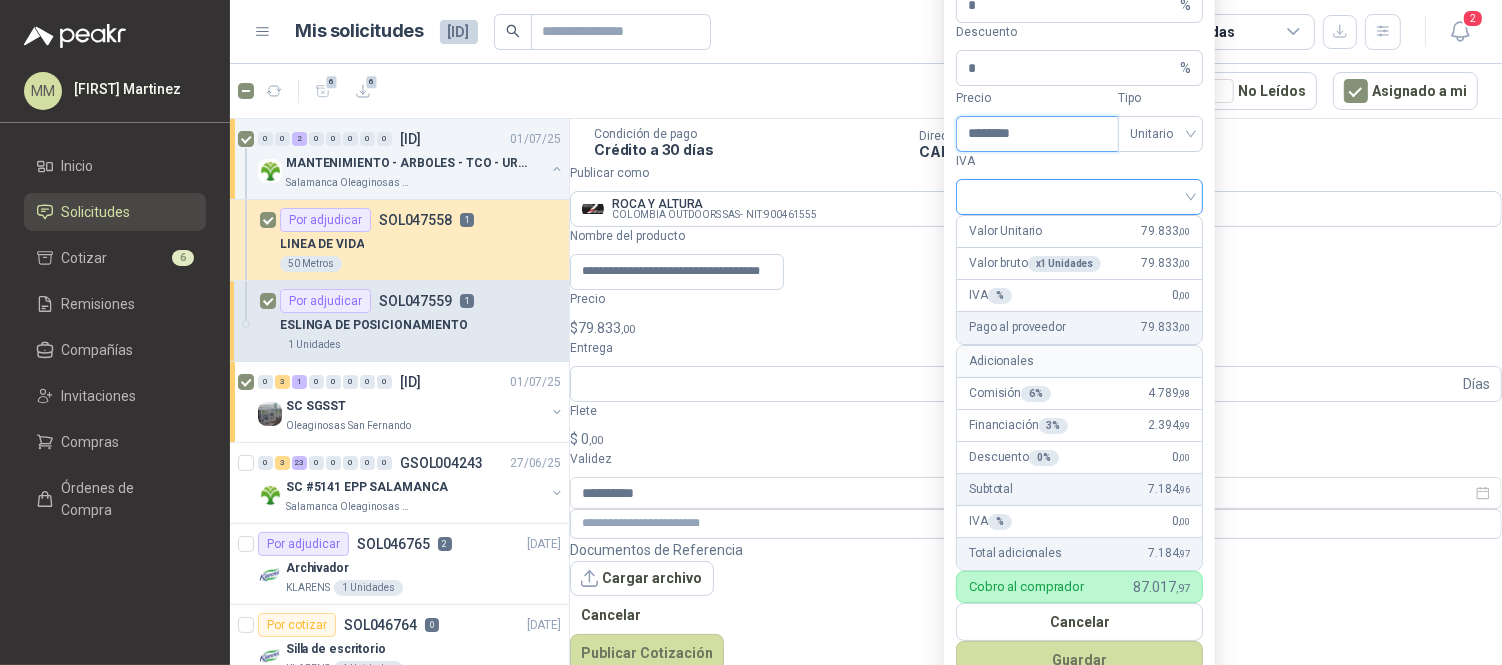 type on "********" 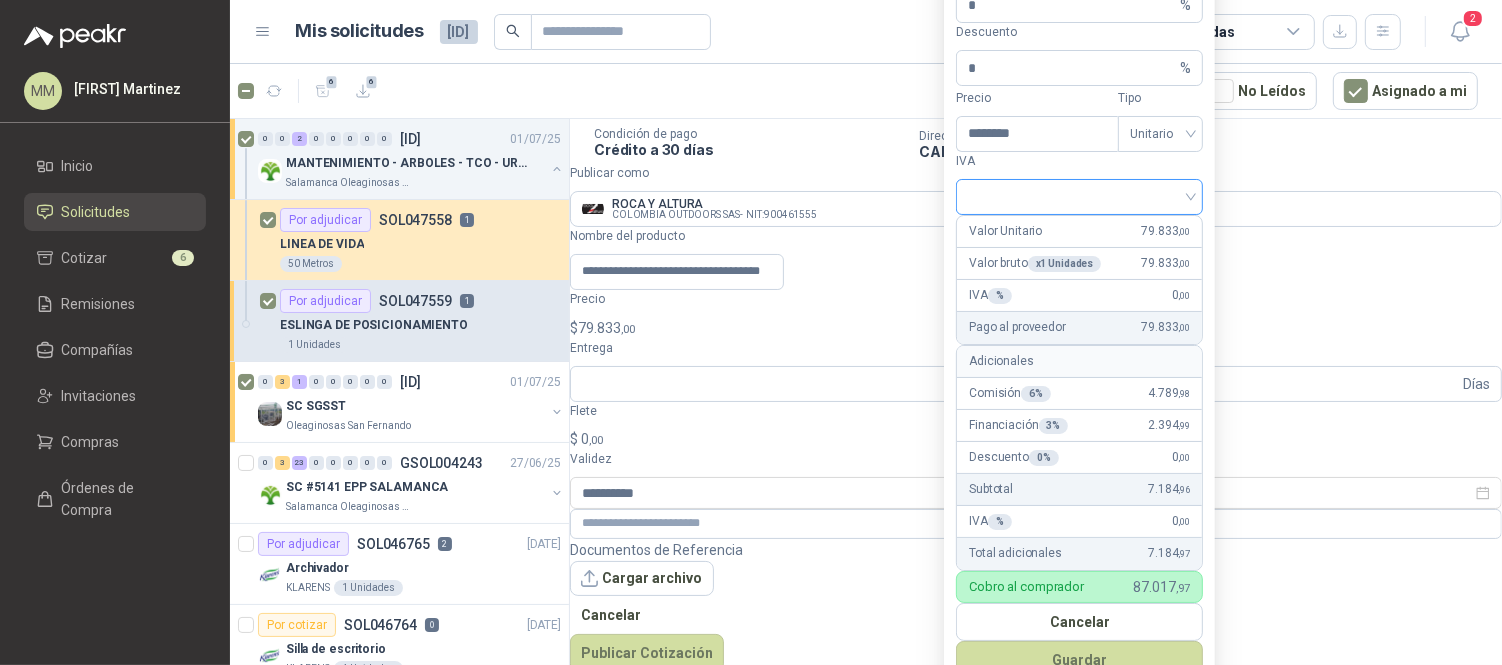 click at bounding box center (1079, 195) 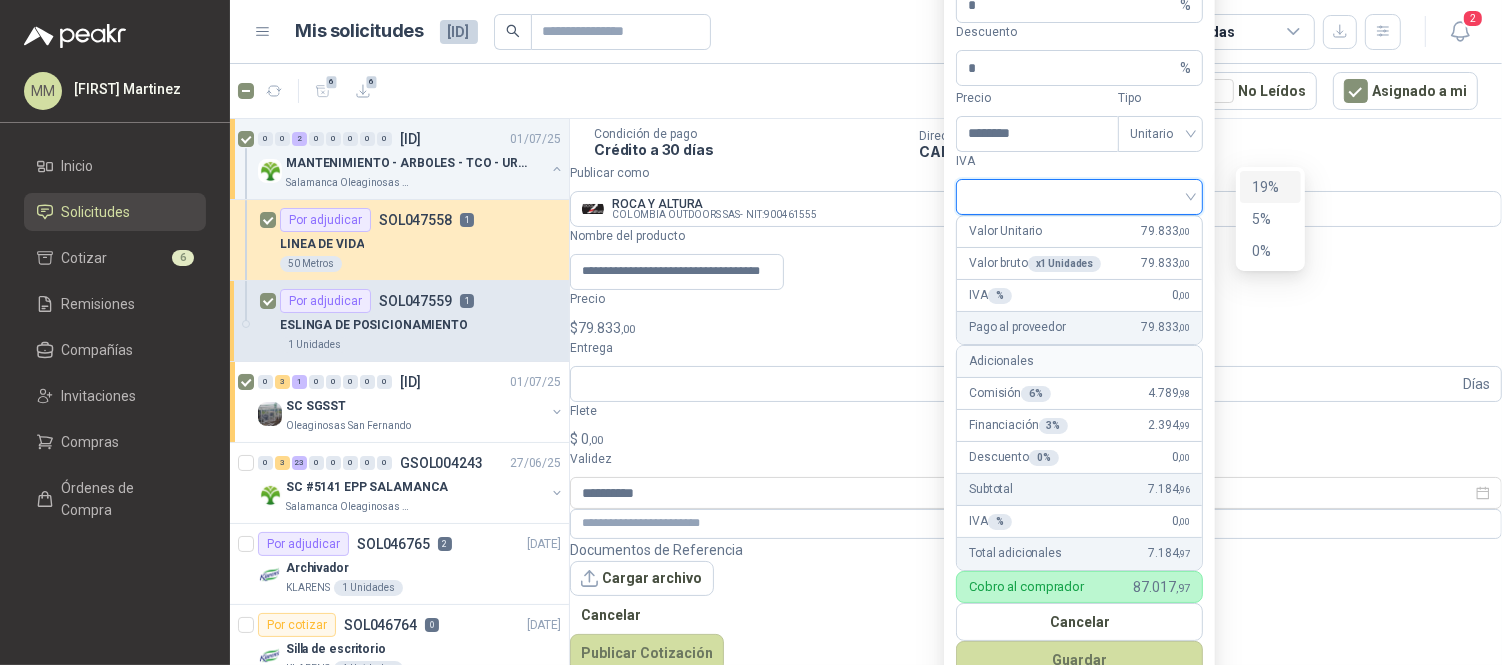 click on "19%" at bounding box center (1270, 187) 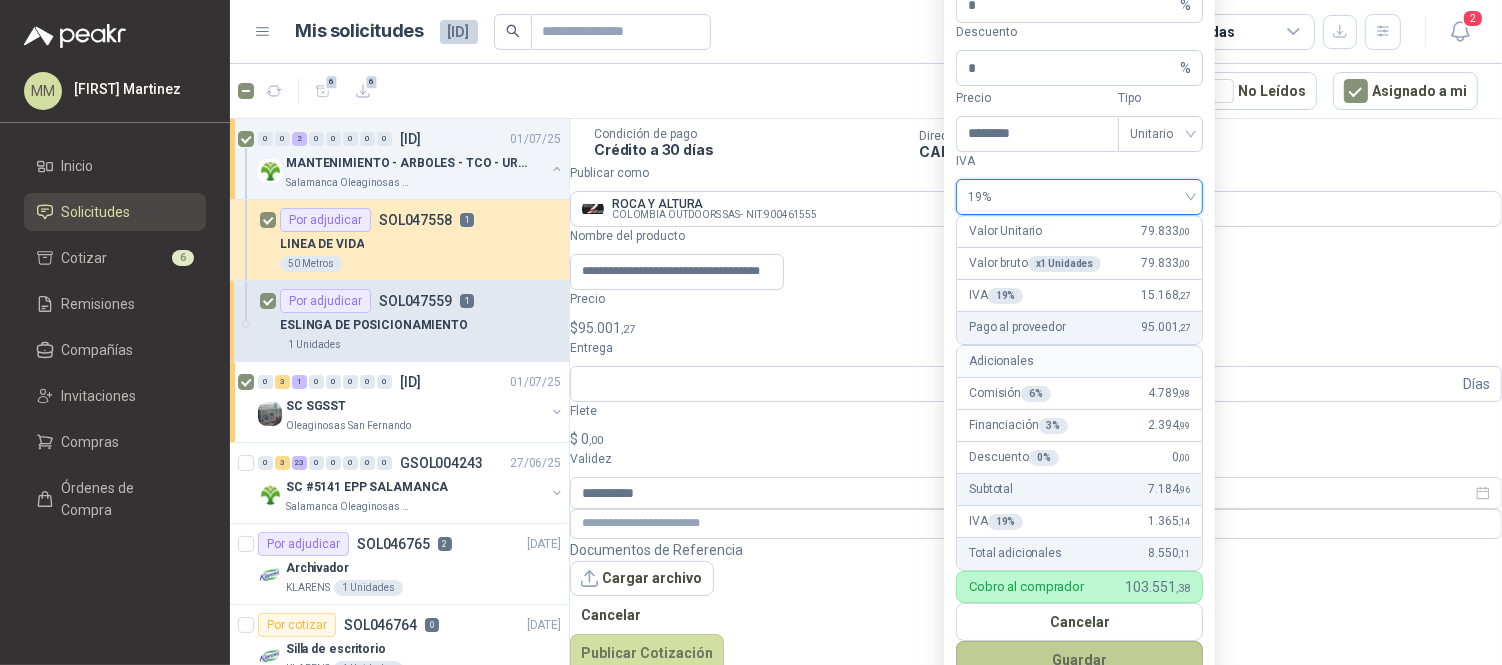 click on "Guardar" at bounding box center (1079, 660) 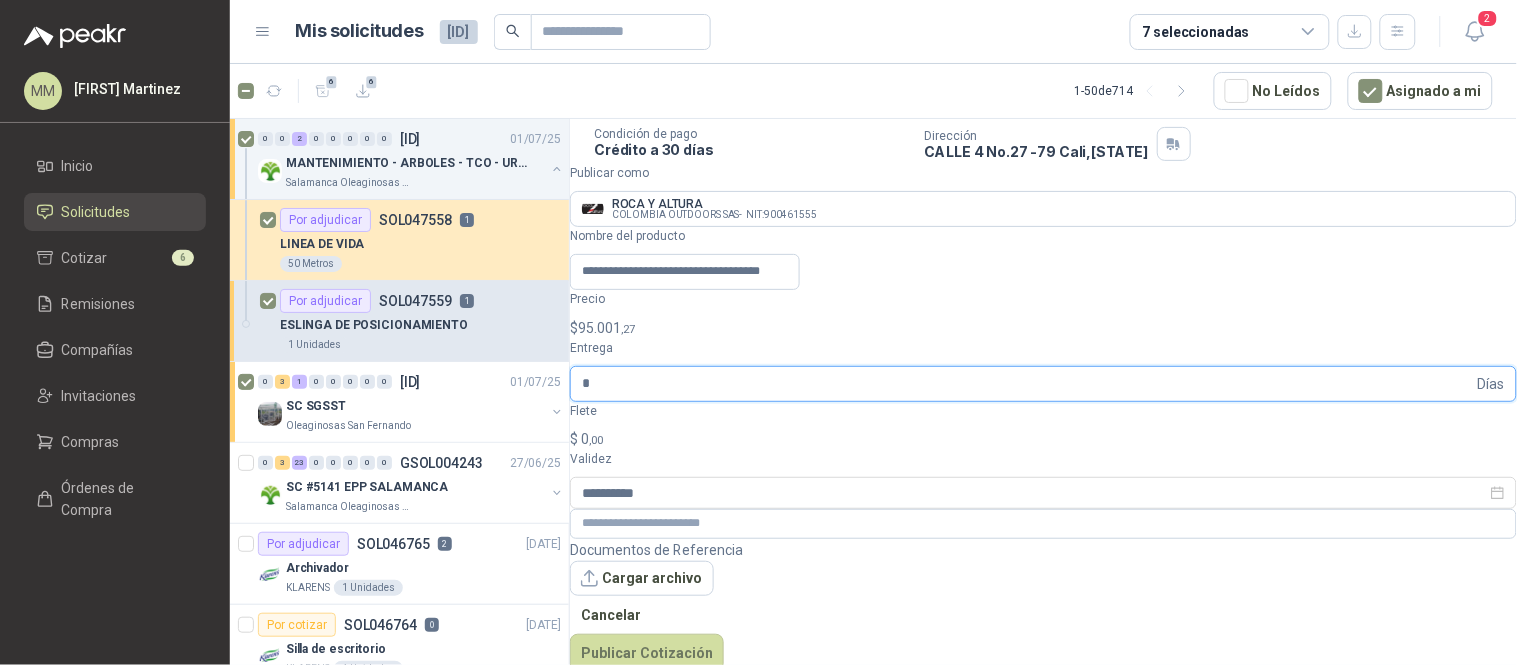 type on "*" 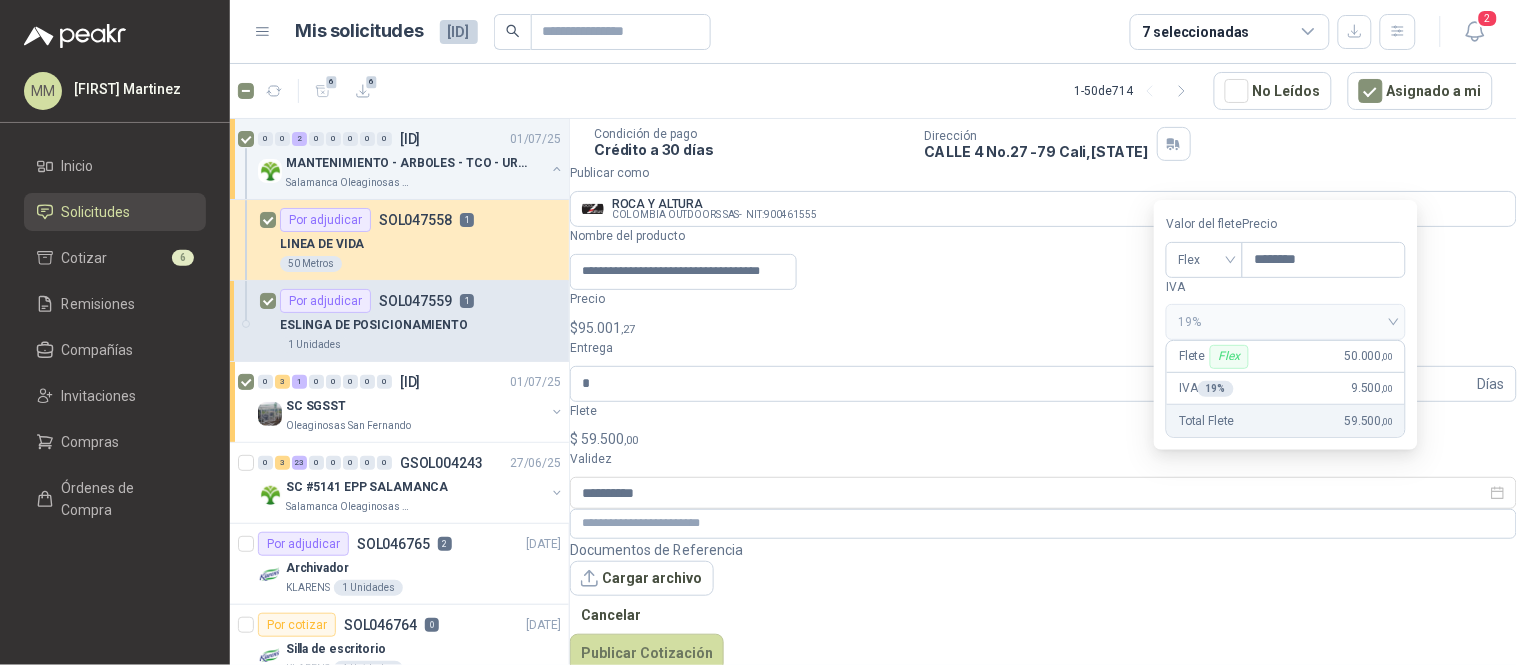 type on "********" 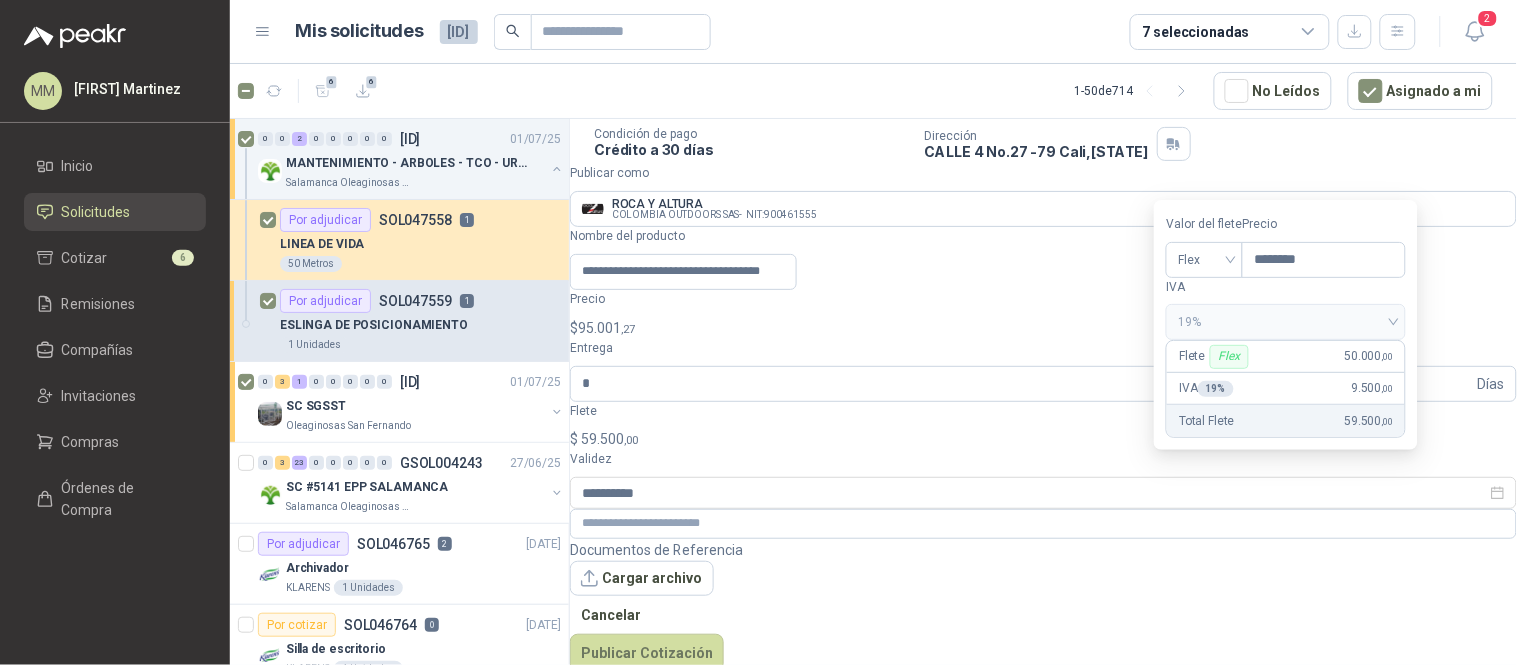 click on "**********" at bounding box center [1043, 418] 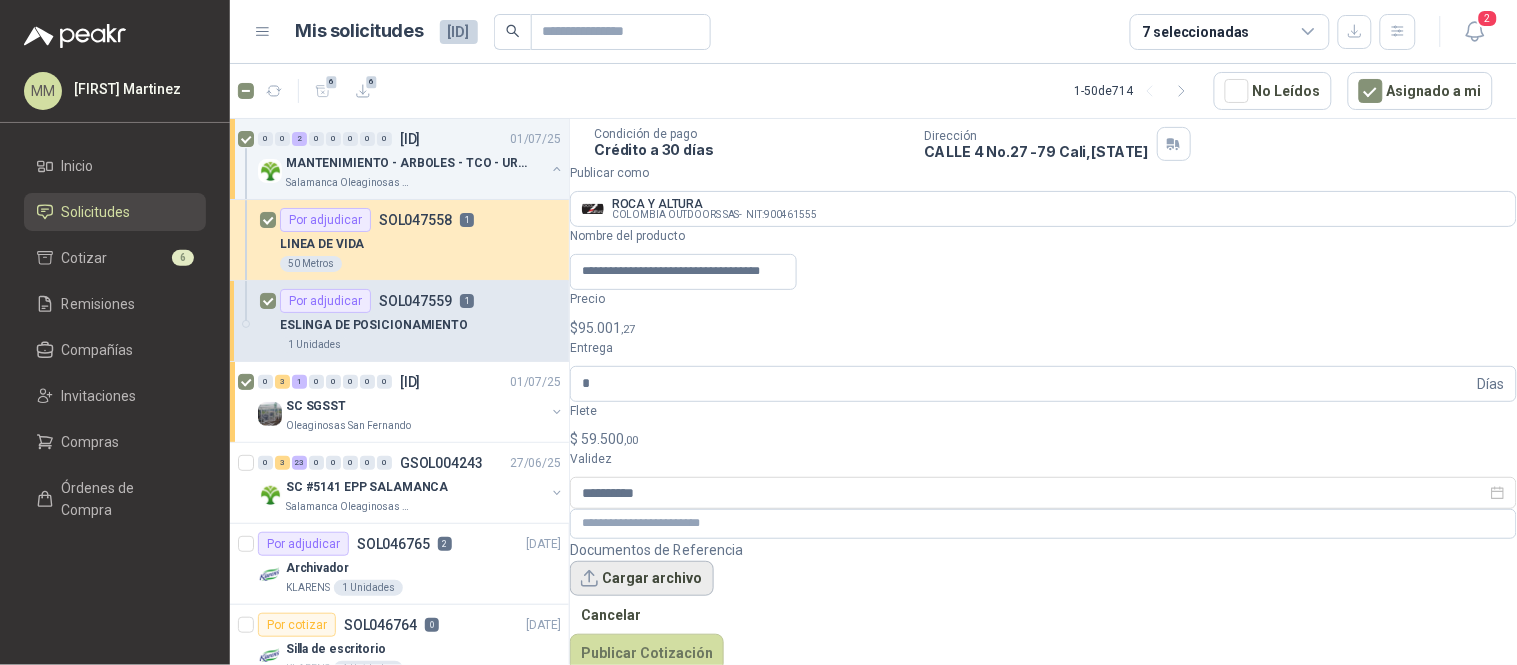 click on "Cargar archivo" at bounding box center [642, 579] 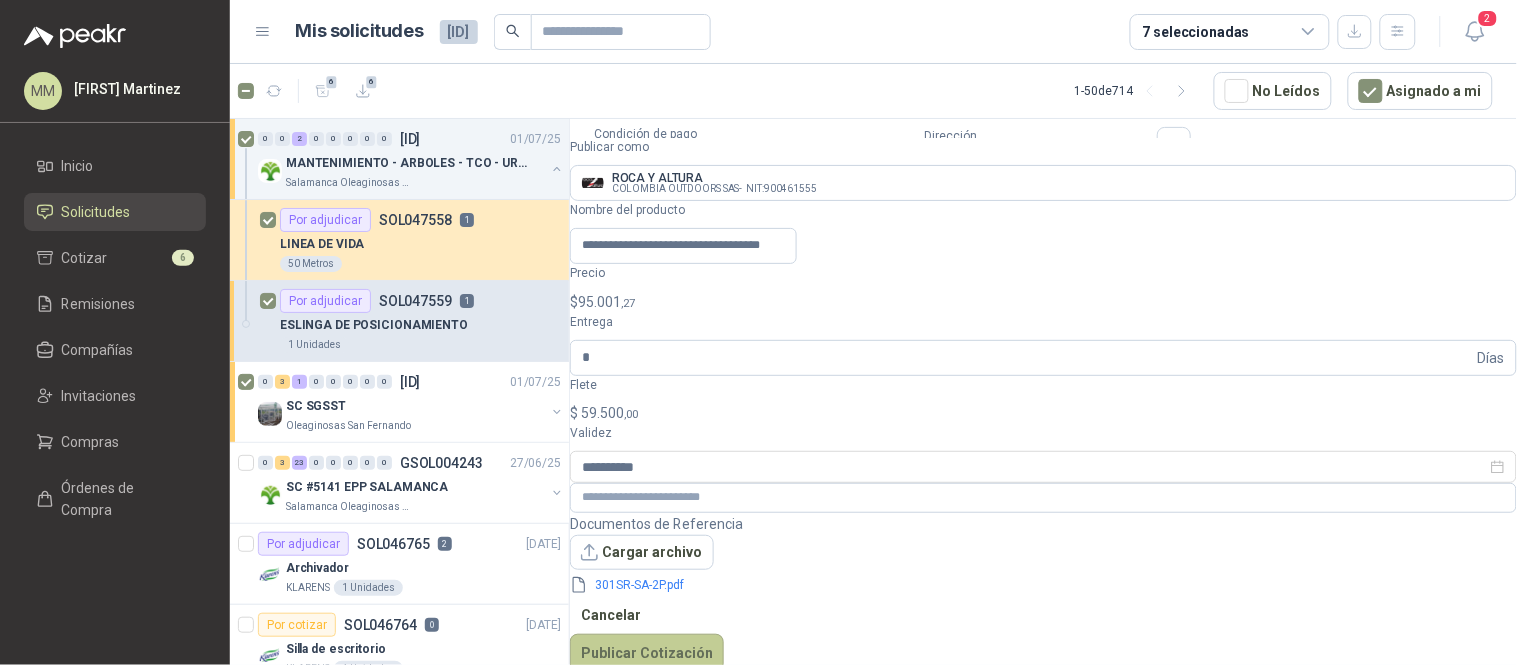 click on "Publicar Cotización" at bounding box center [647, 653] 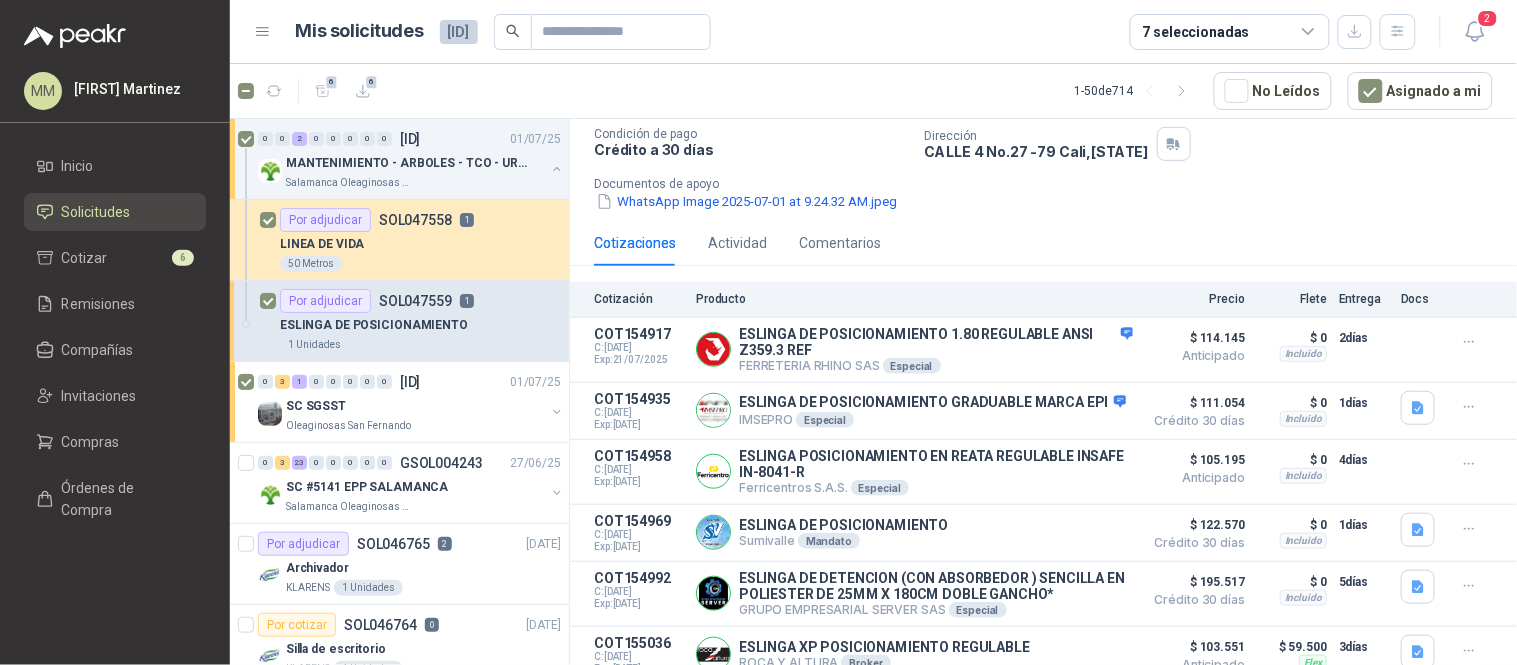 scroll, scrollTop: 267, scrollLeft: 0, axis: vertical 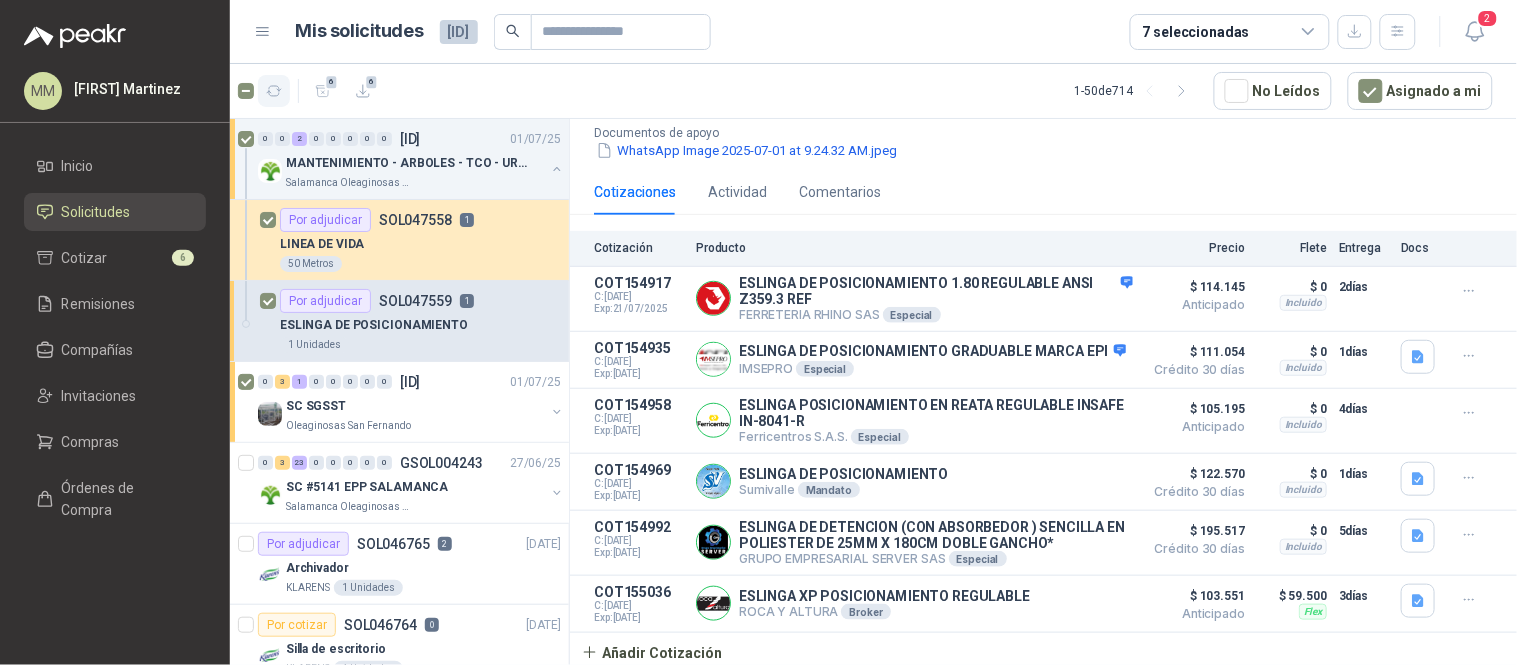 click at bounding box center (274, 91) 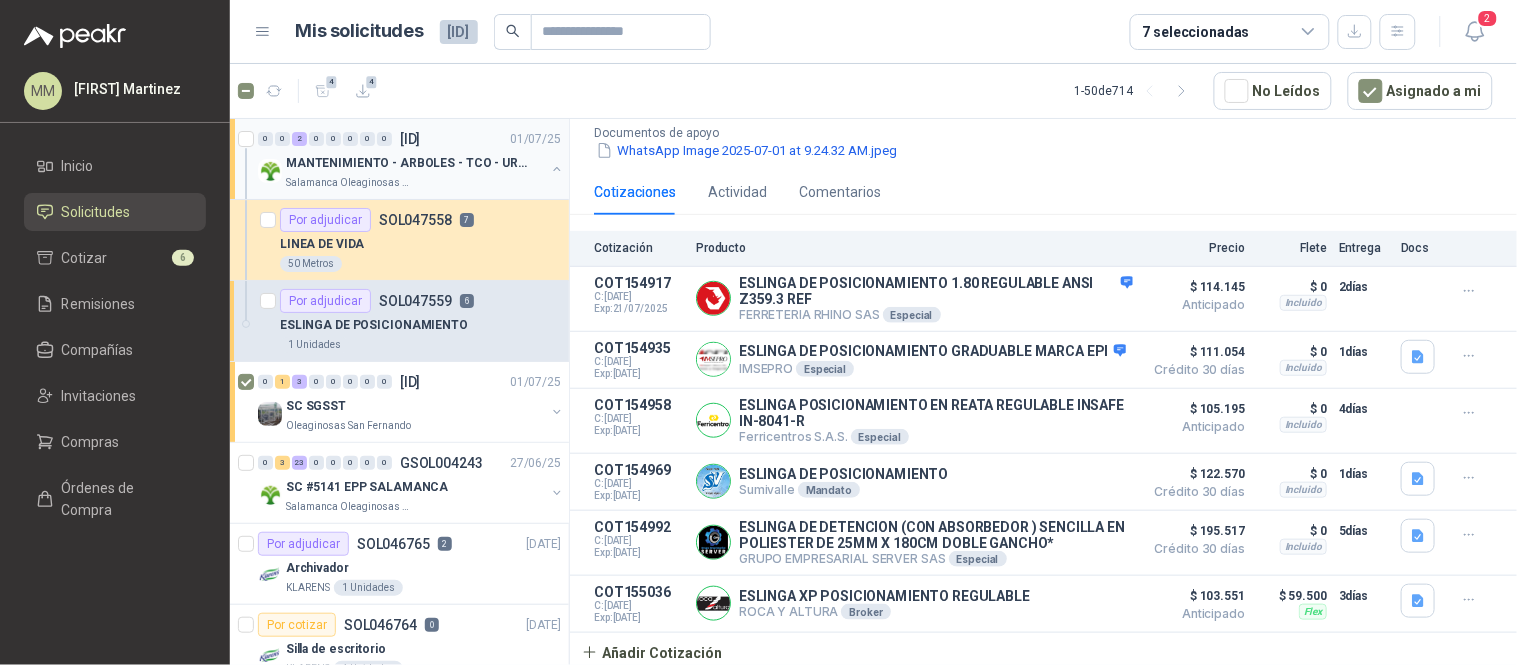 click at bounding box center (557, 169) 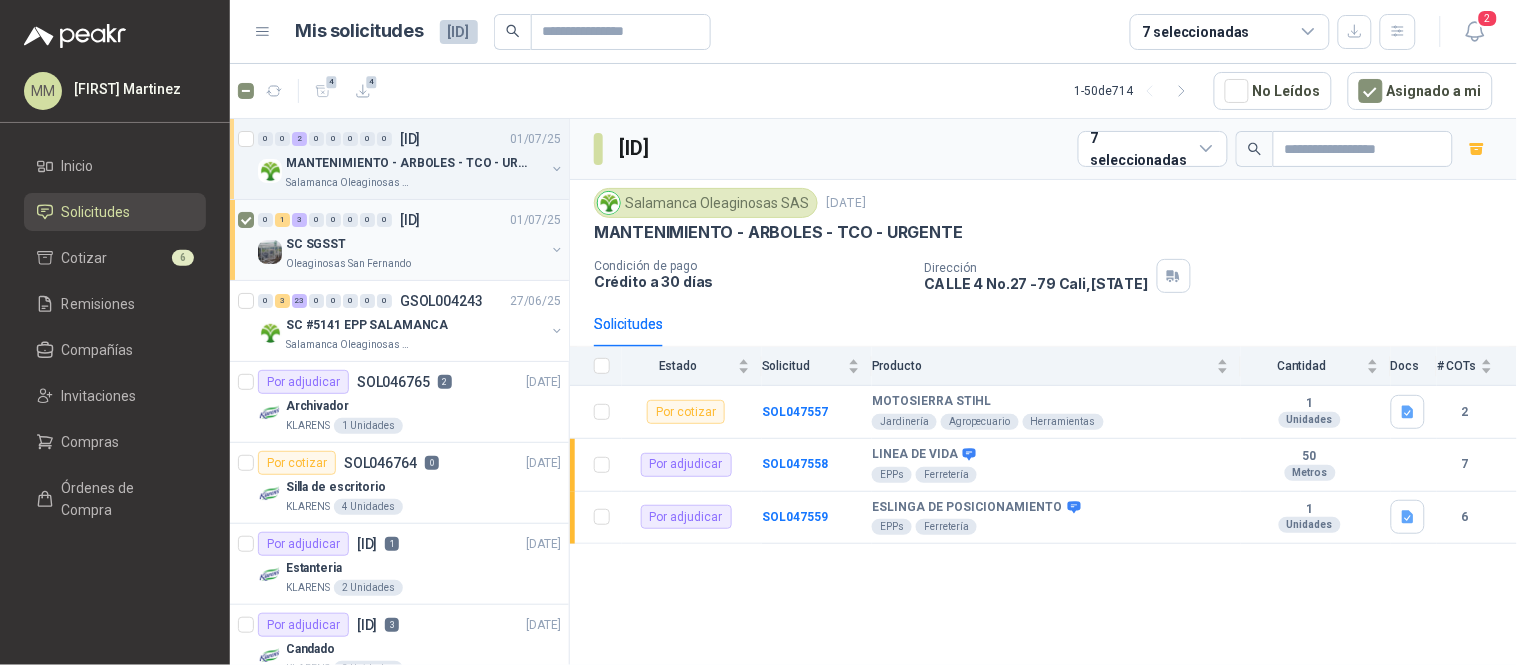 click at bounding box center [557, 250] 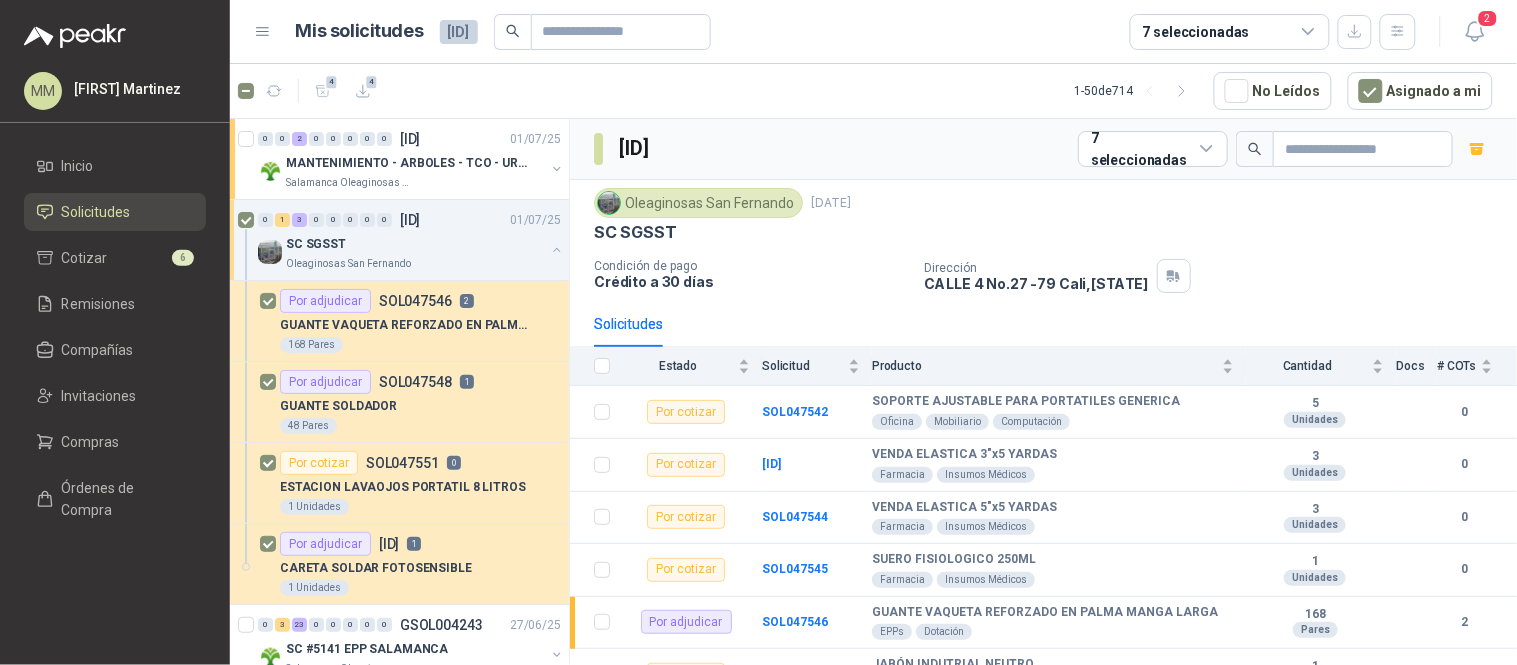 click at bounding box center (557, 250) 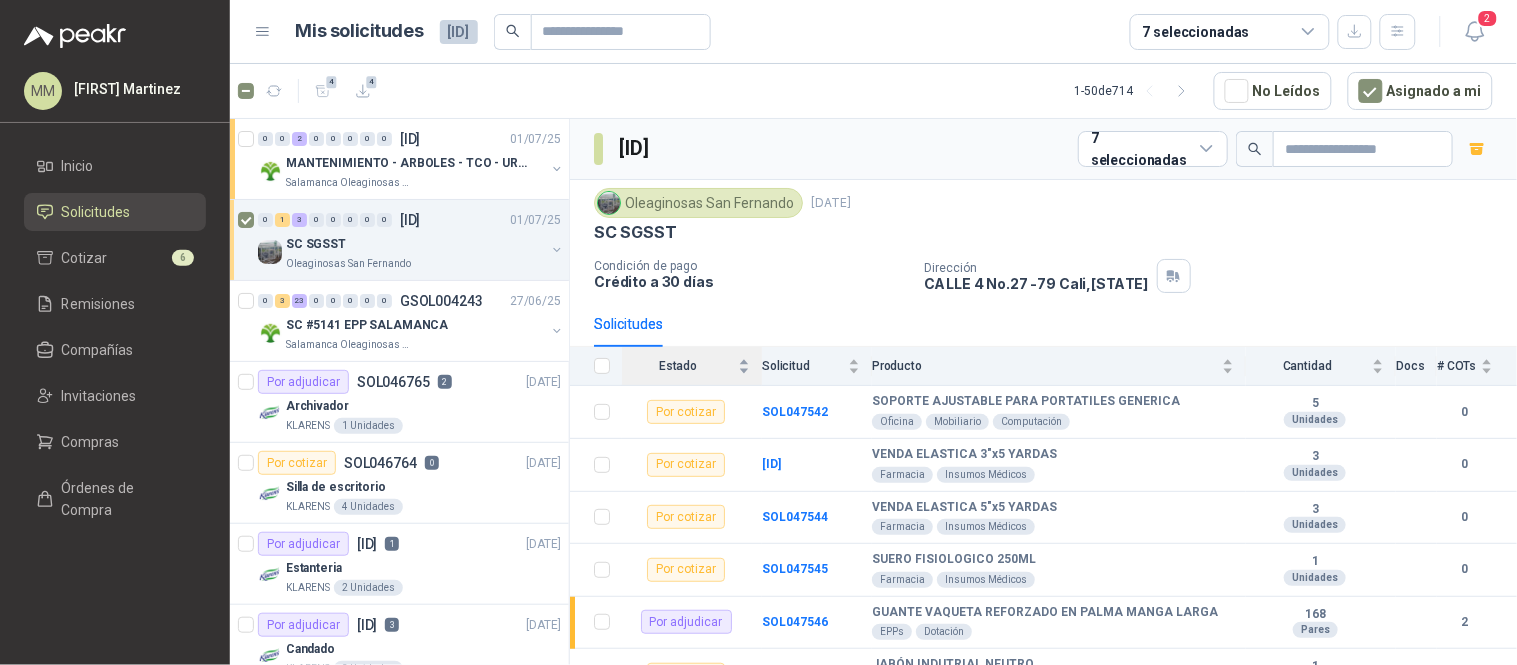 scroll, scrollTop: 7, scrollLeft: 0, axis: vertical 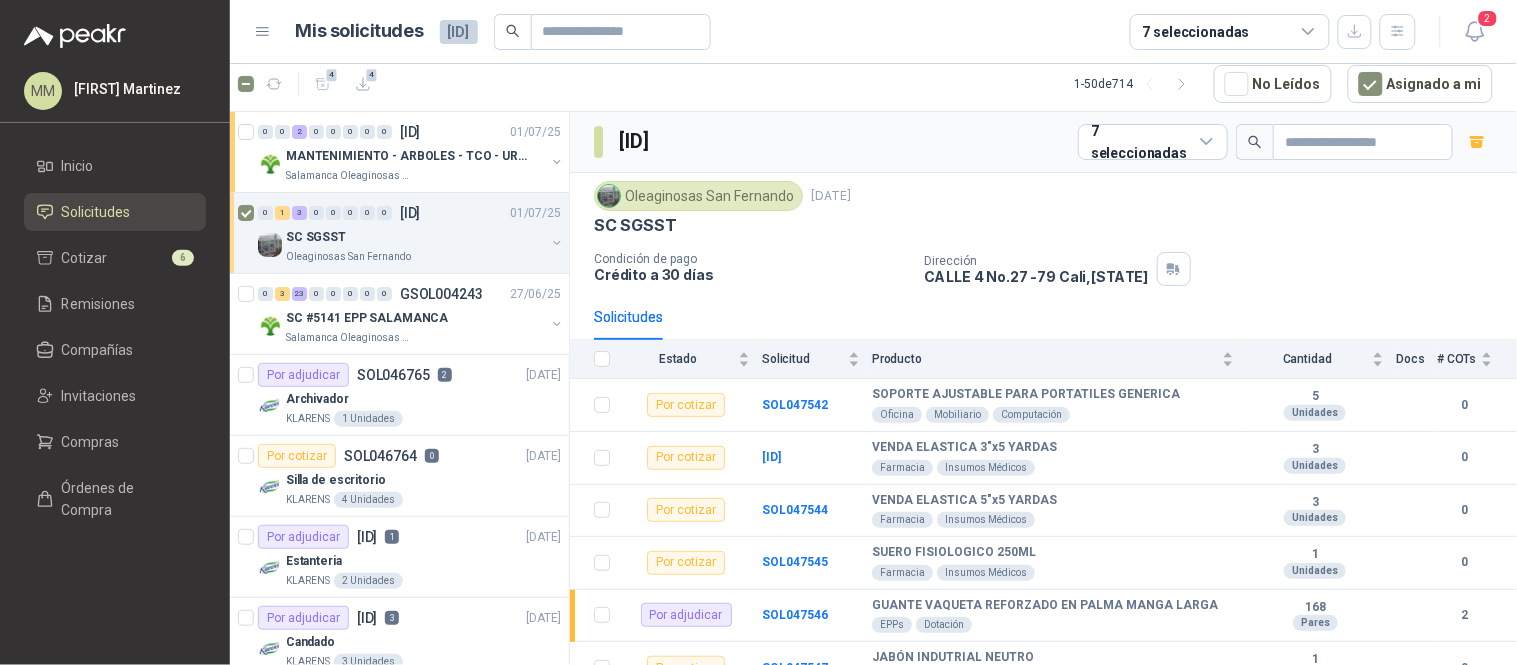 click on "GSOL004285 7 seleccionadas" at bounding box center [1043, 142] 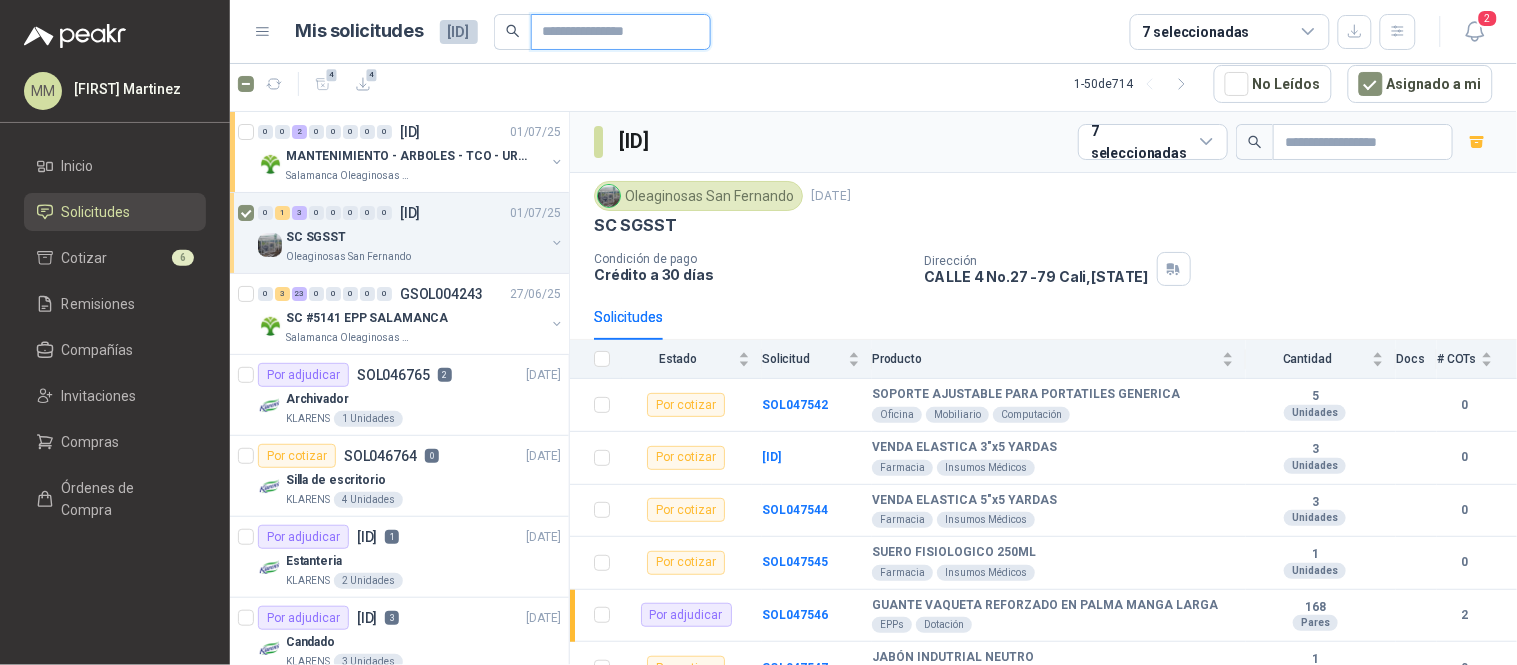click at bounding box center [613, 32] 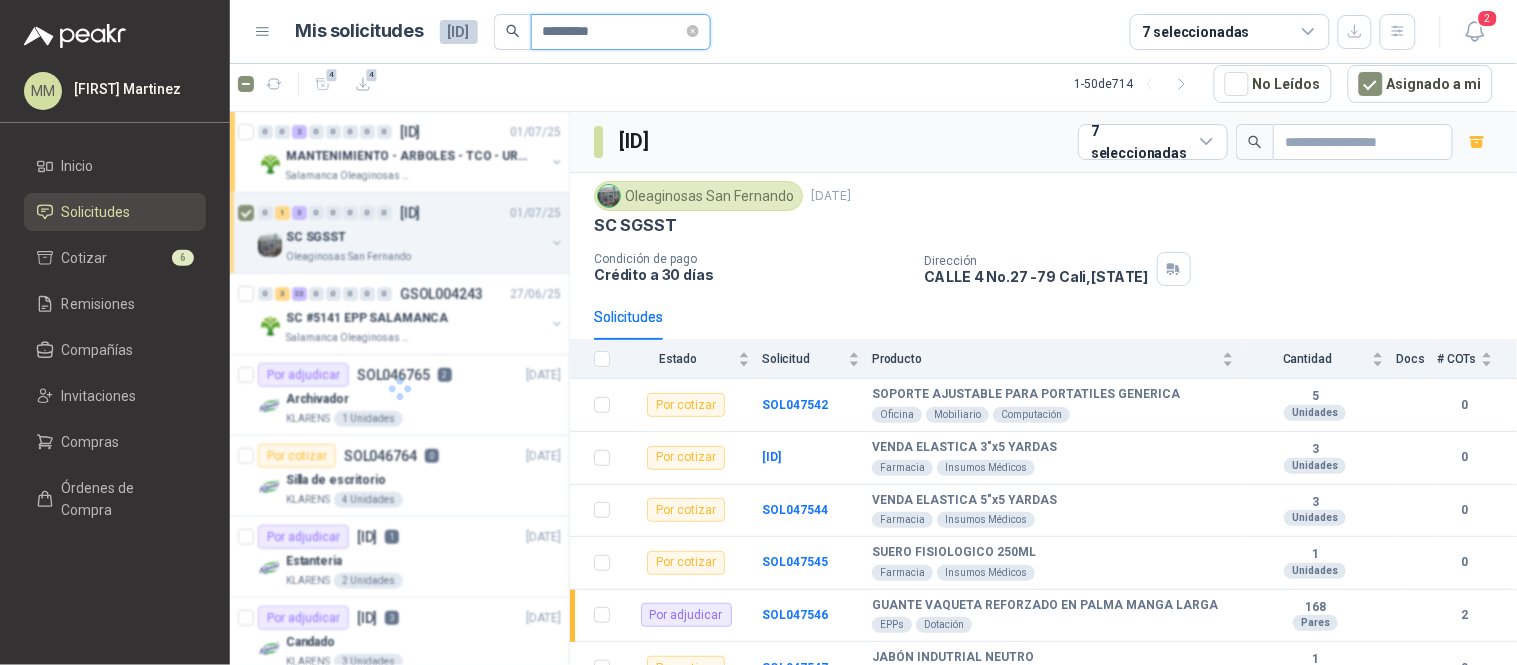 click on "*********" at bounding box center [613, 32] 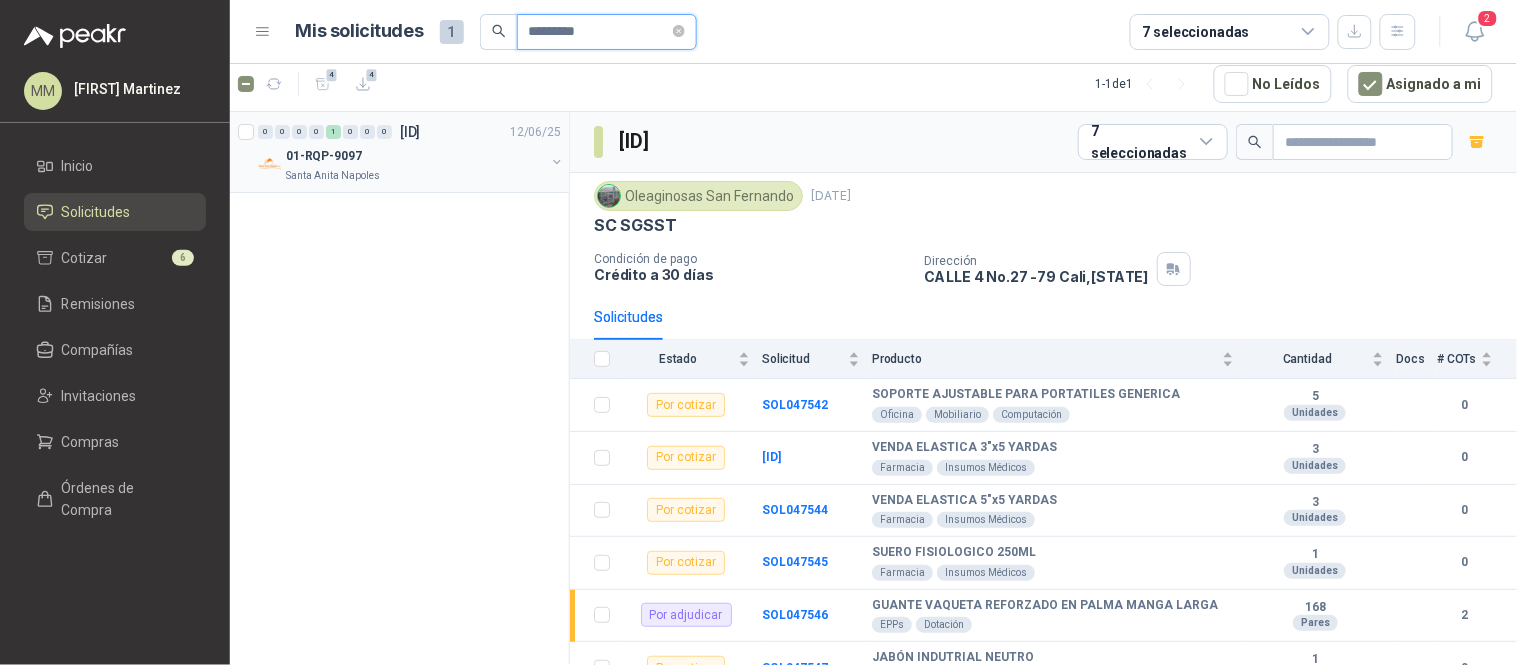 type on "*********" 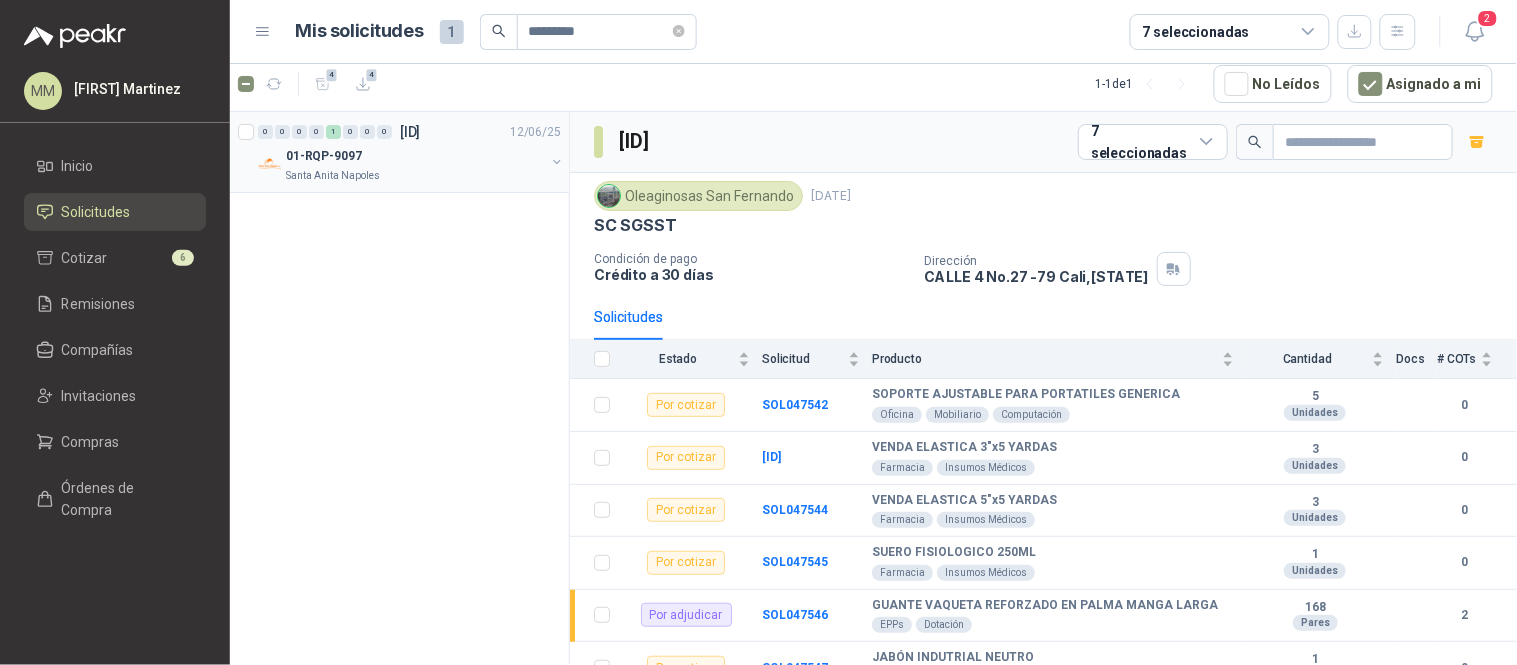 click at bounding box center (557, 162) 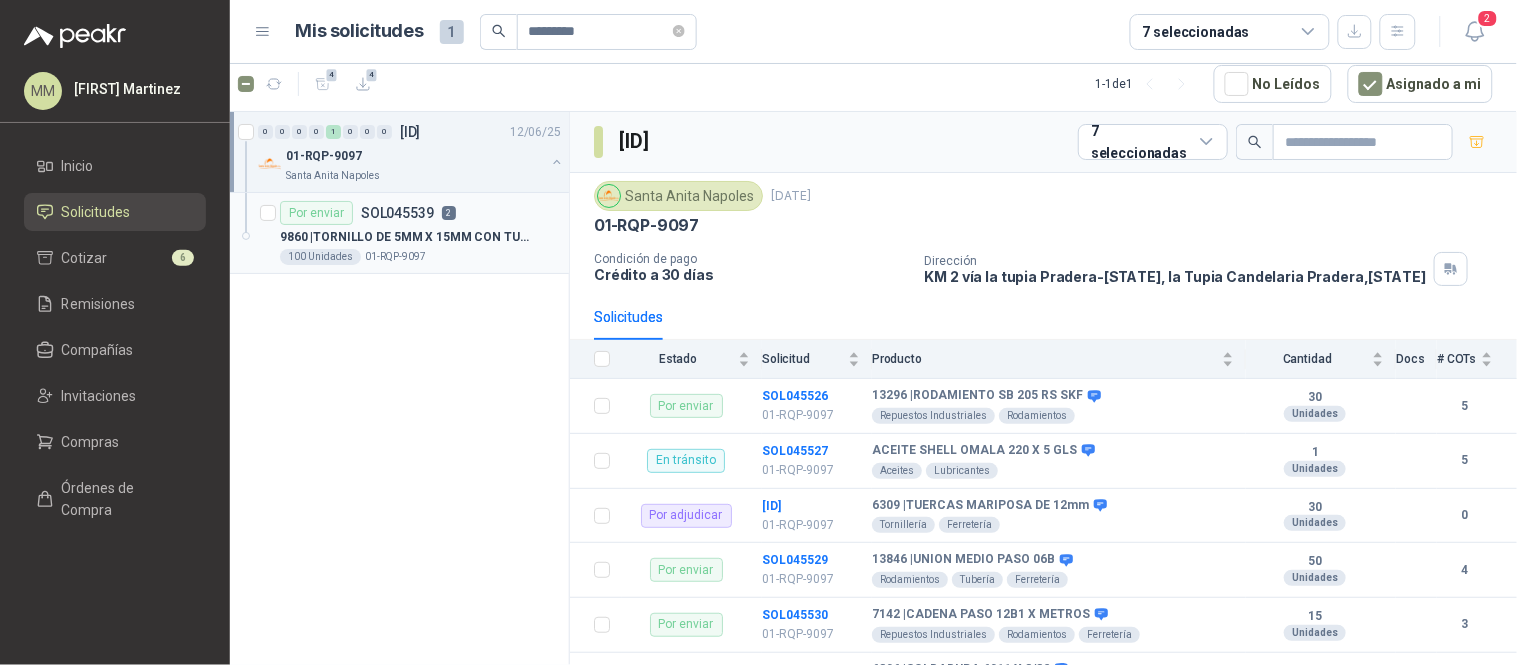 click on "9860 | TORNILLO DE 5MM X 15MM CON TUERCA" at bounding box center [404, 237] 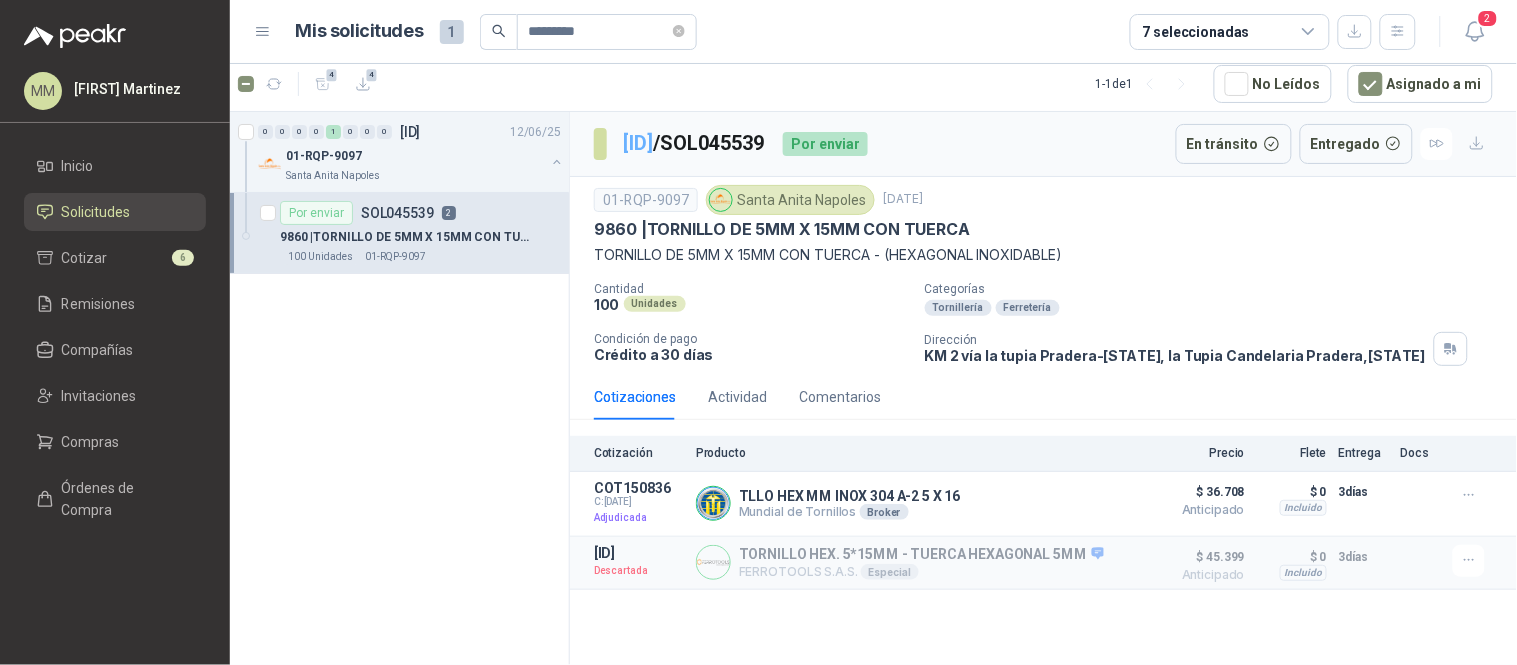 click on "[ID]" at bounding box center [638, 143] 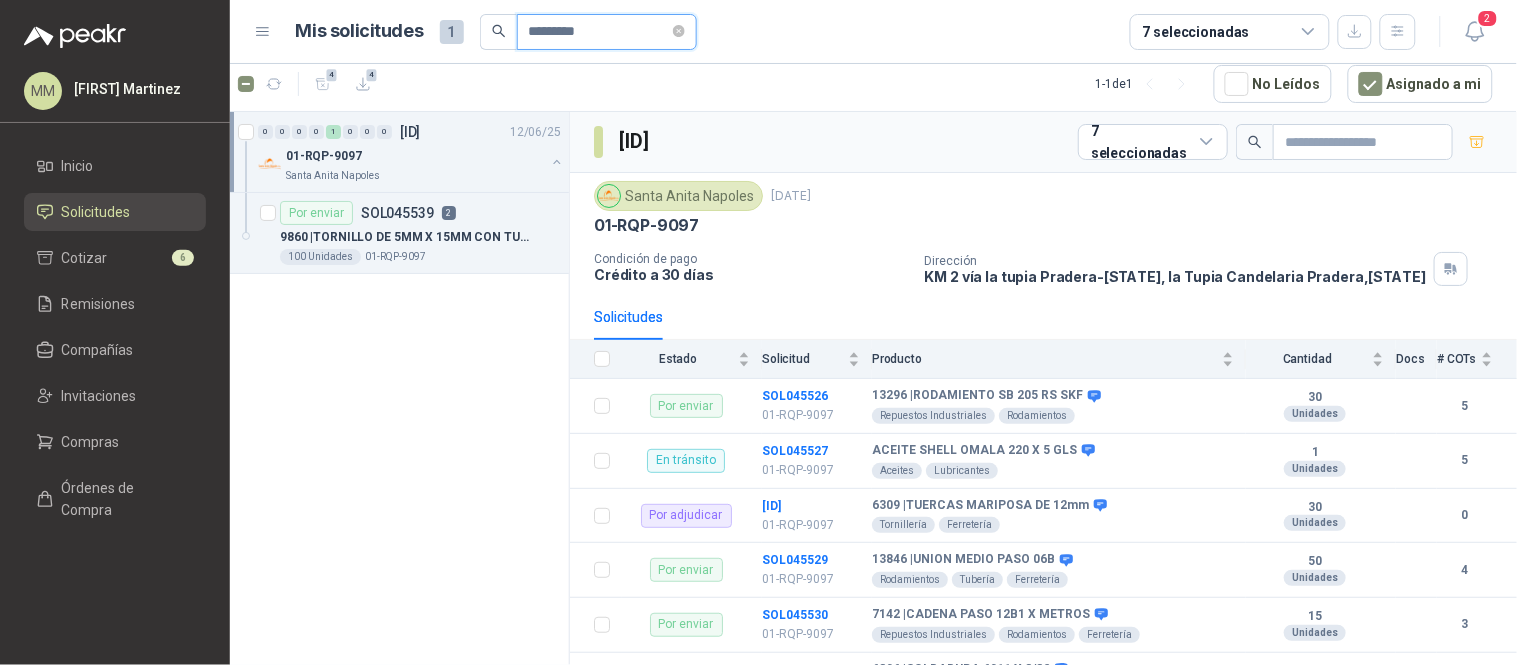 click on "*********" at bounding box center (599, 32) 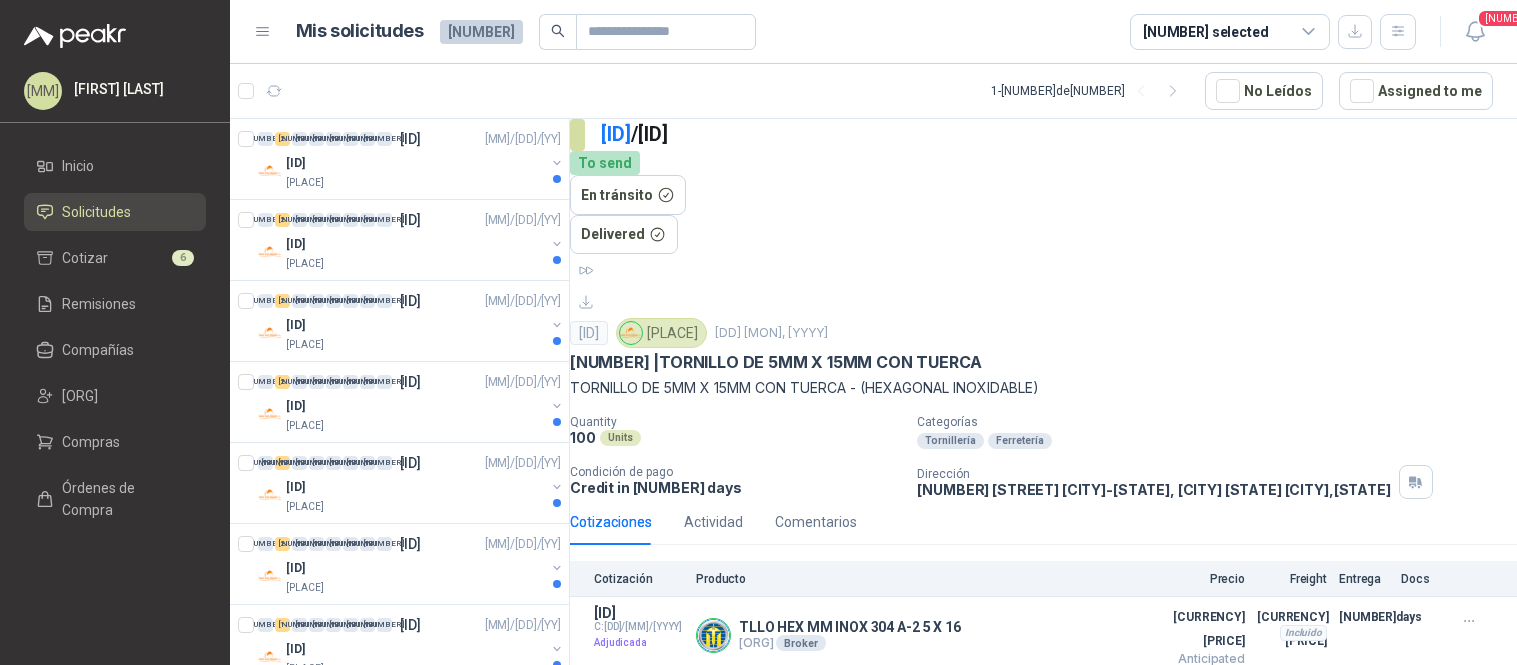 scroll, scrollTop: 0, scrollLeft: 0, axis: both 